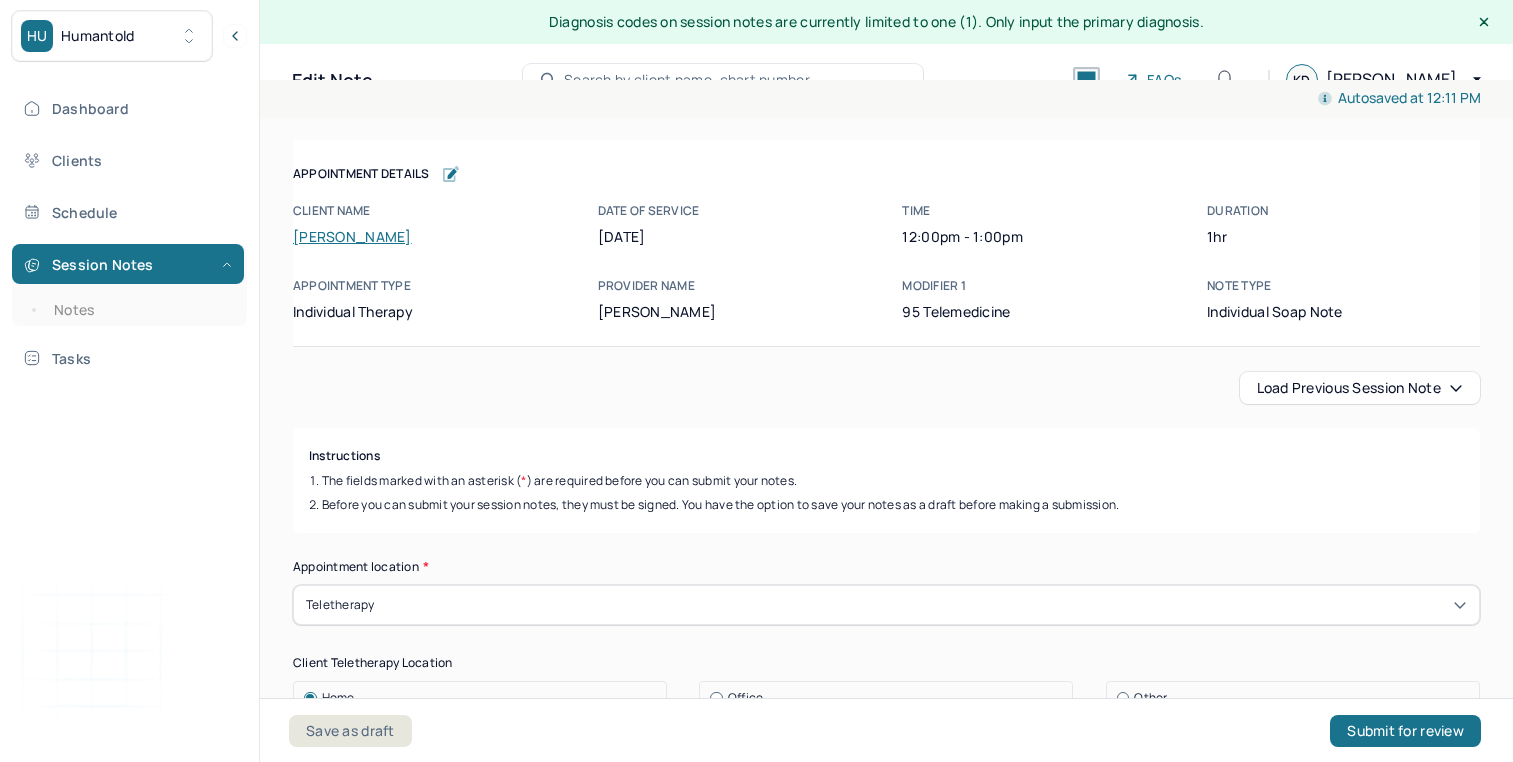 scroll, scrollTop: 8, scrollLeft: 0, axis: vertical 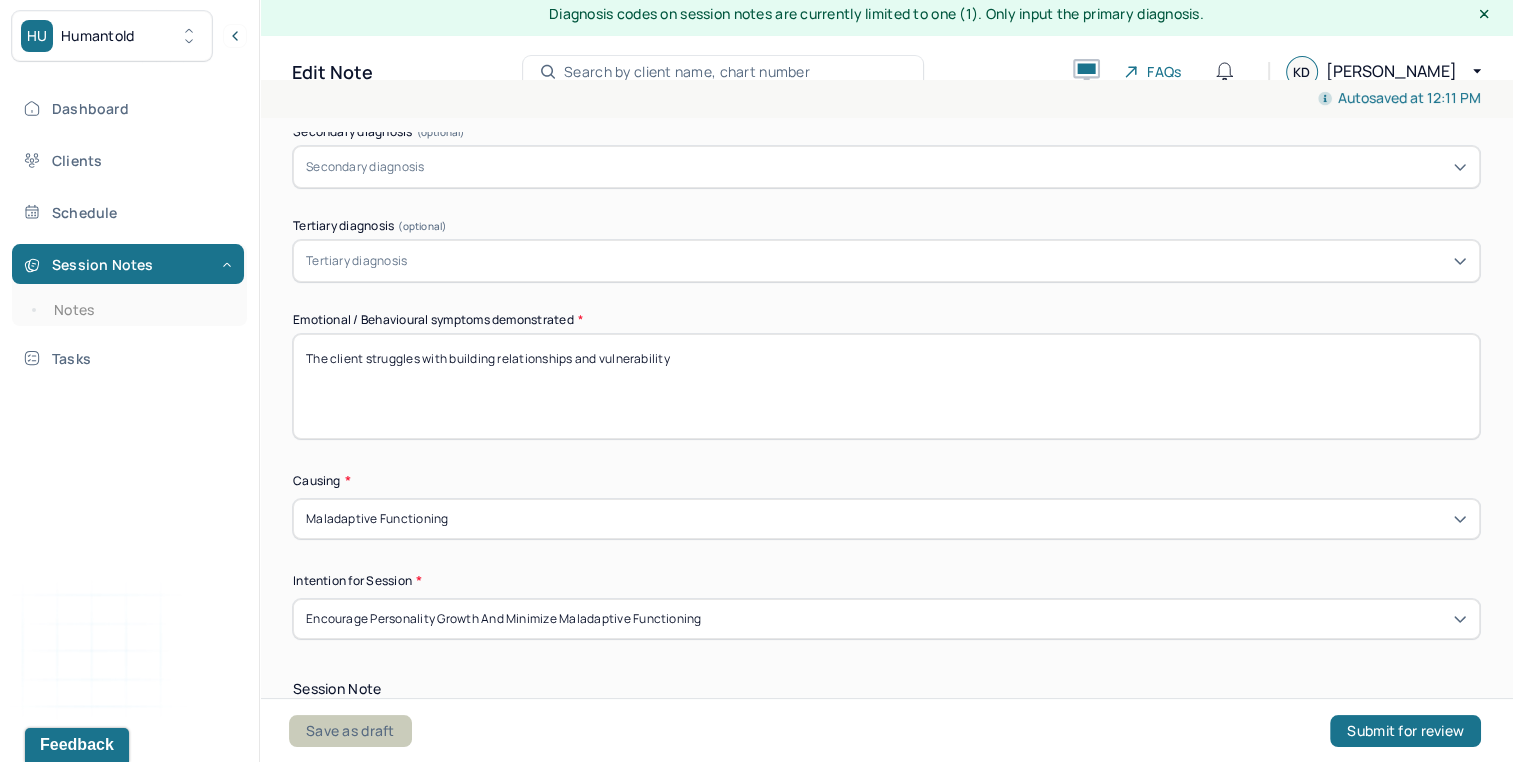 click on "Save as draft" at bounding box center (350, 731) 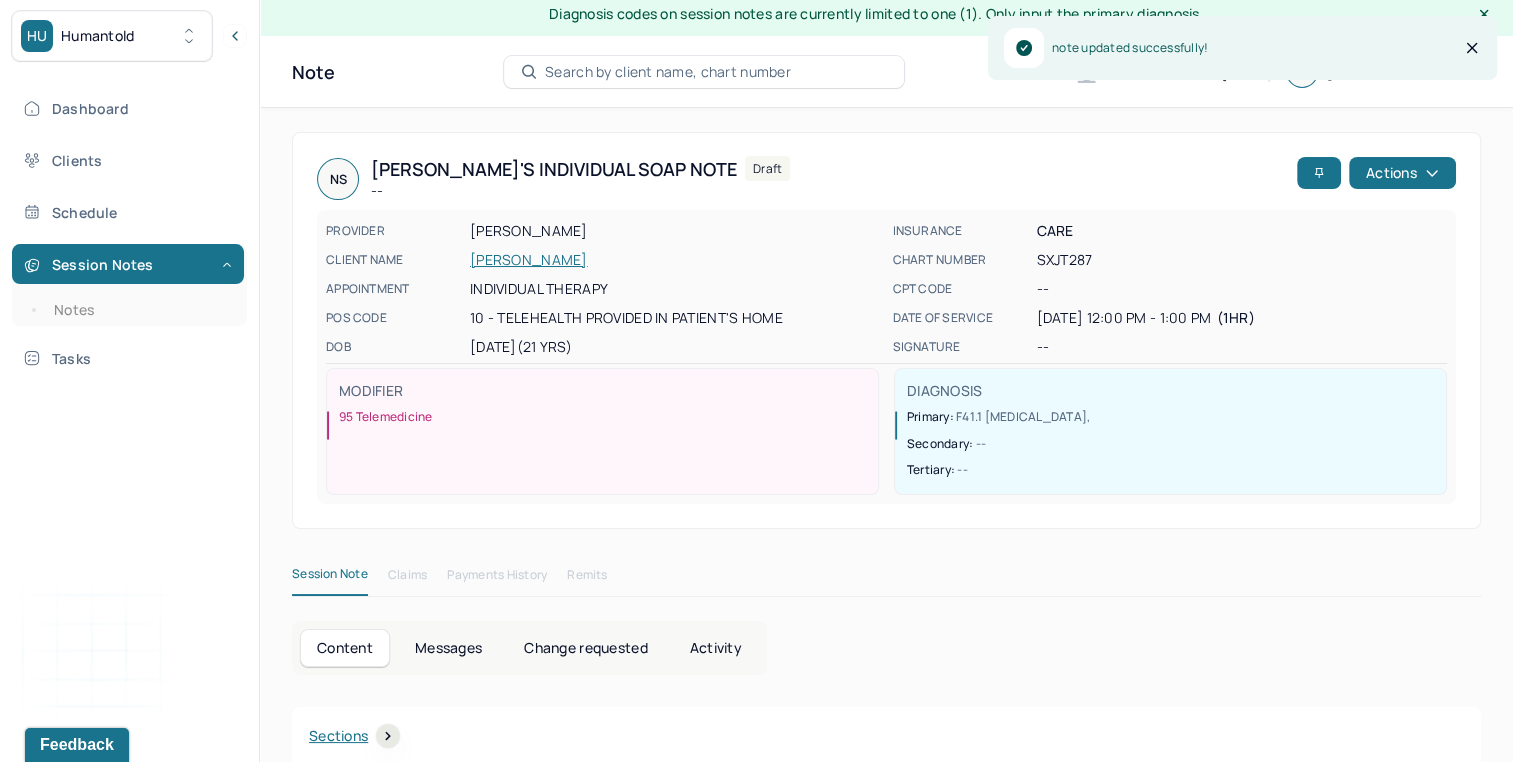 click on "Dashboard Clients Schedule Session Notes Notes Tasks" at bounding box center [129, 233] 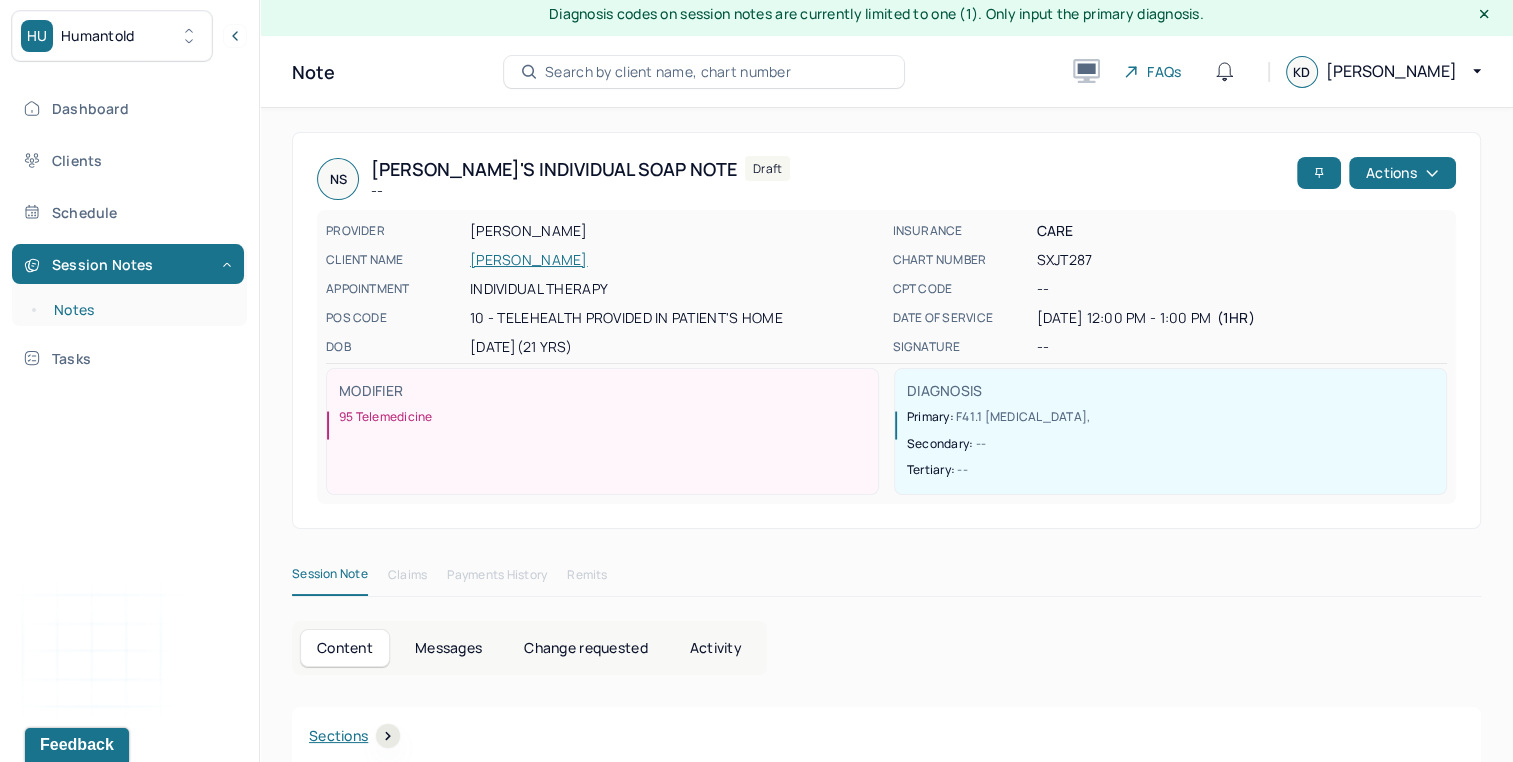 click on "Notes" at bounding box center [139, 310] 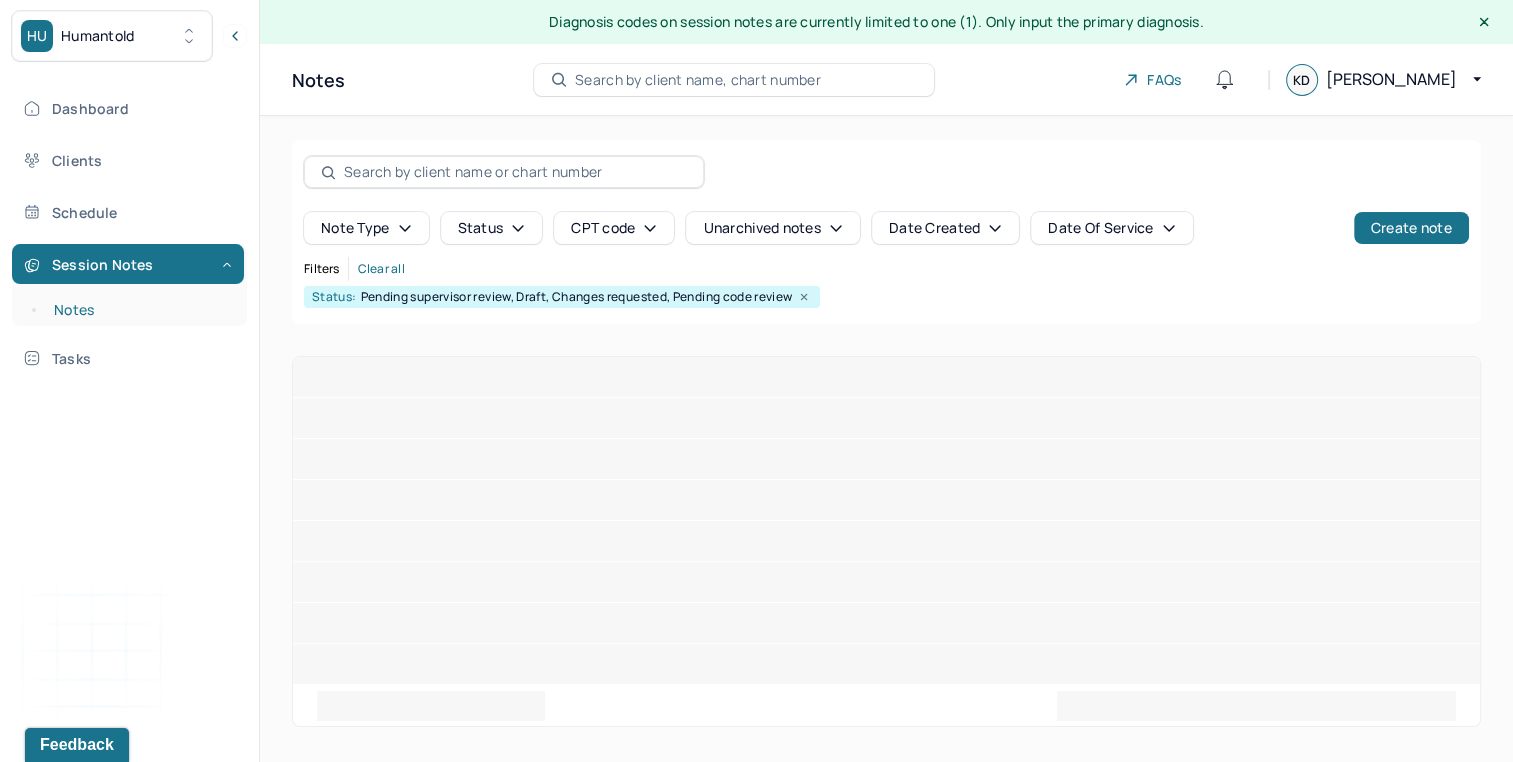 scroll, scrollTop: 0, scrollLeft: 0, axis: both 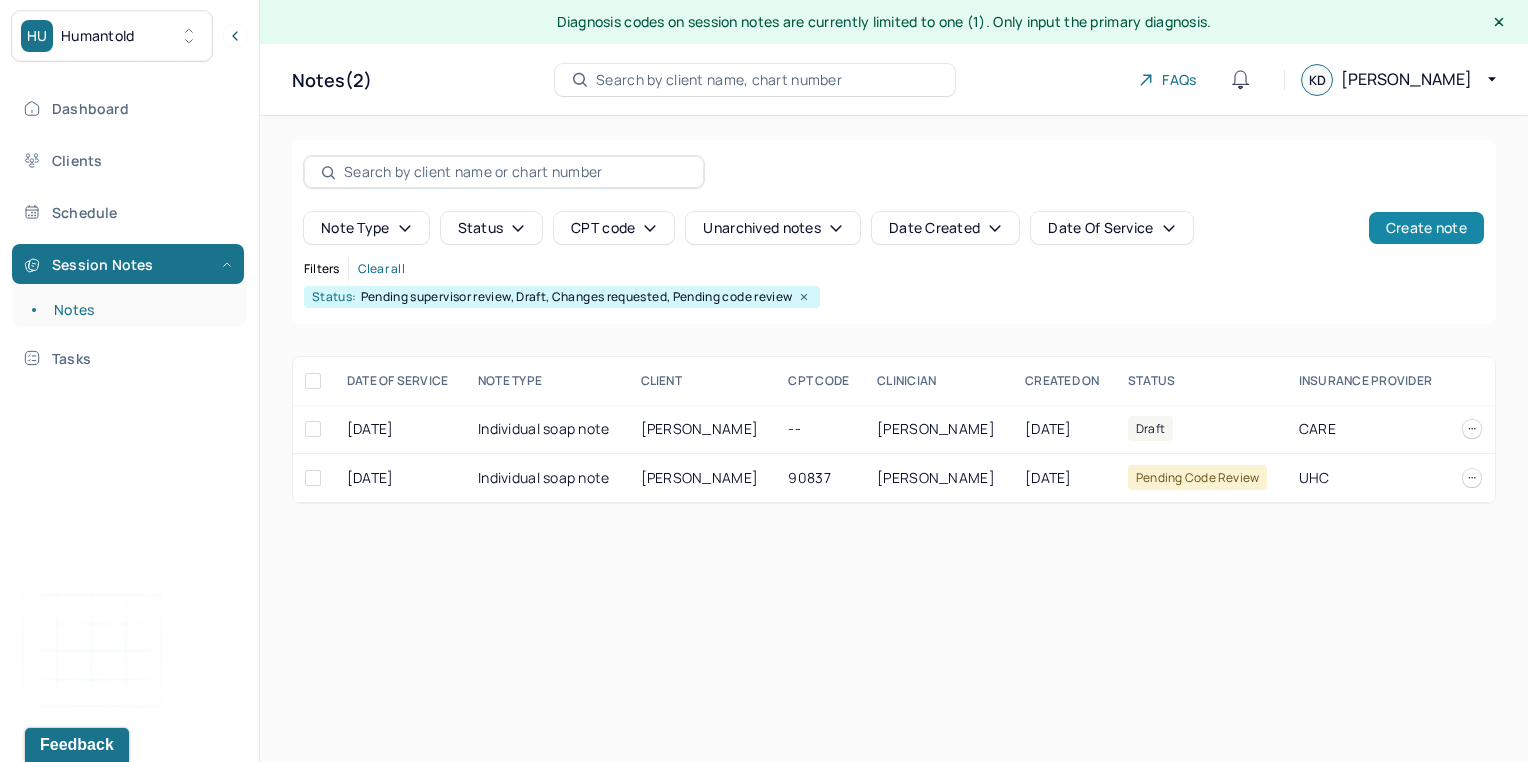 click on "Create note" at bounding box center [1426, 228] 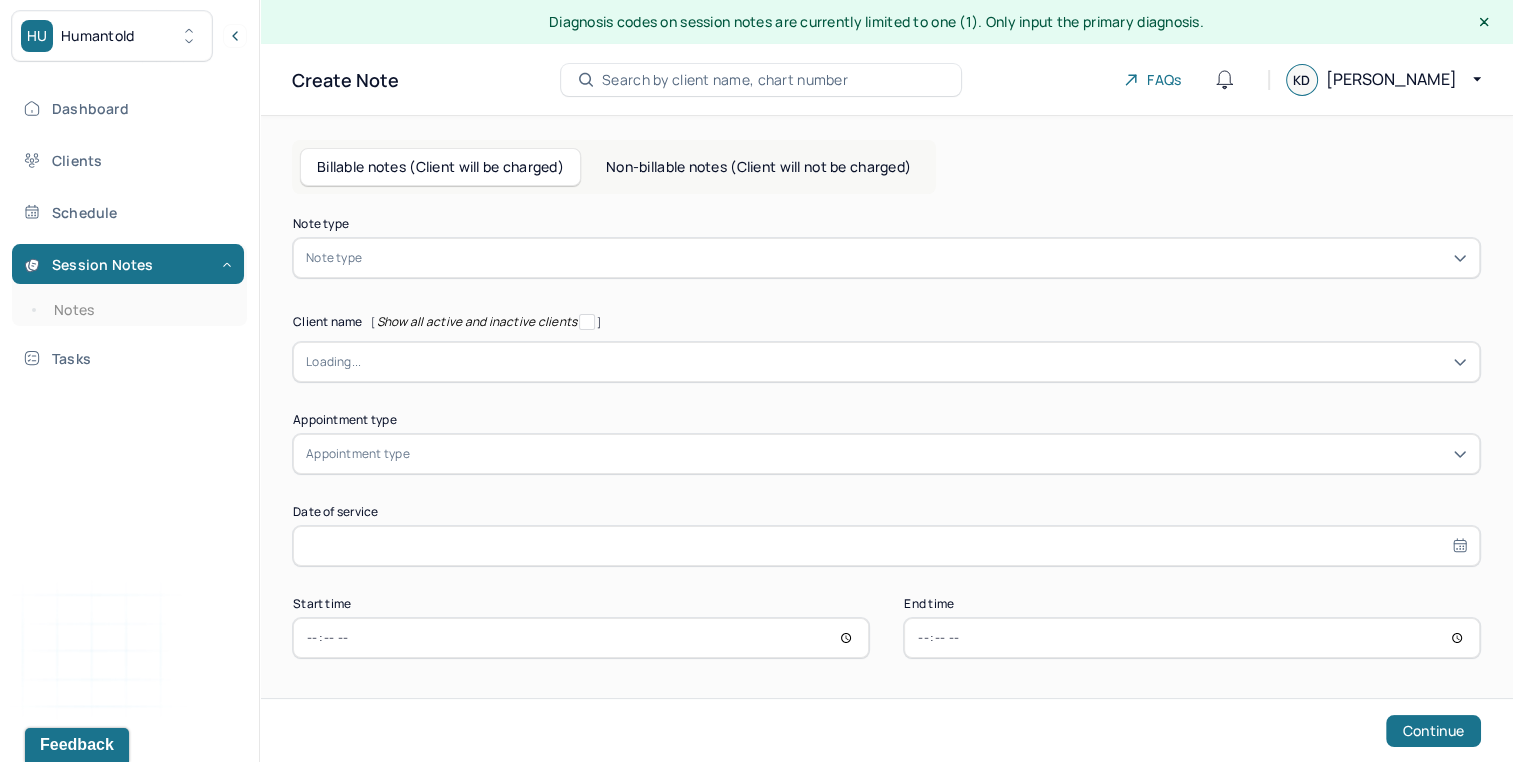 click on "Note type Note type Client name [ Show all active and inactive clients ] Loading... Appointment type Appointment type Date of service Start time End time   Continue" at bounding box center (886, 438) 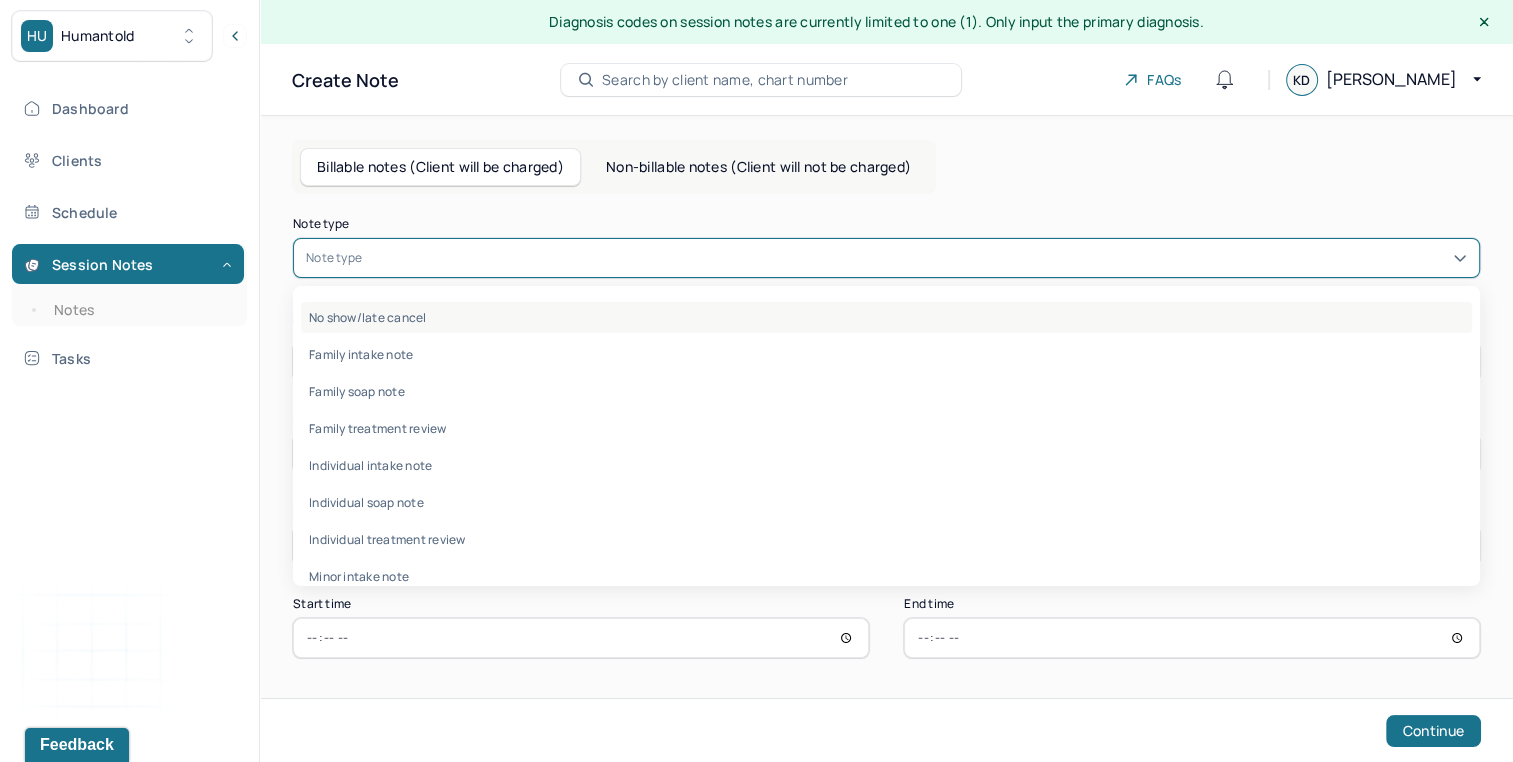 click on "No show/late cancel" at bounding box center (886, 317) 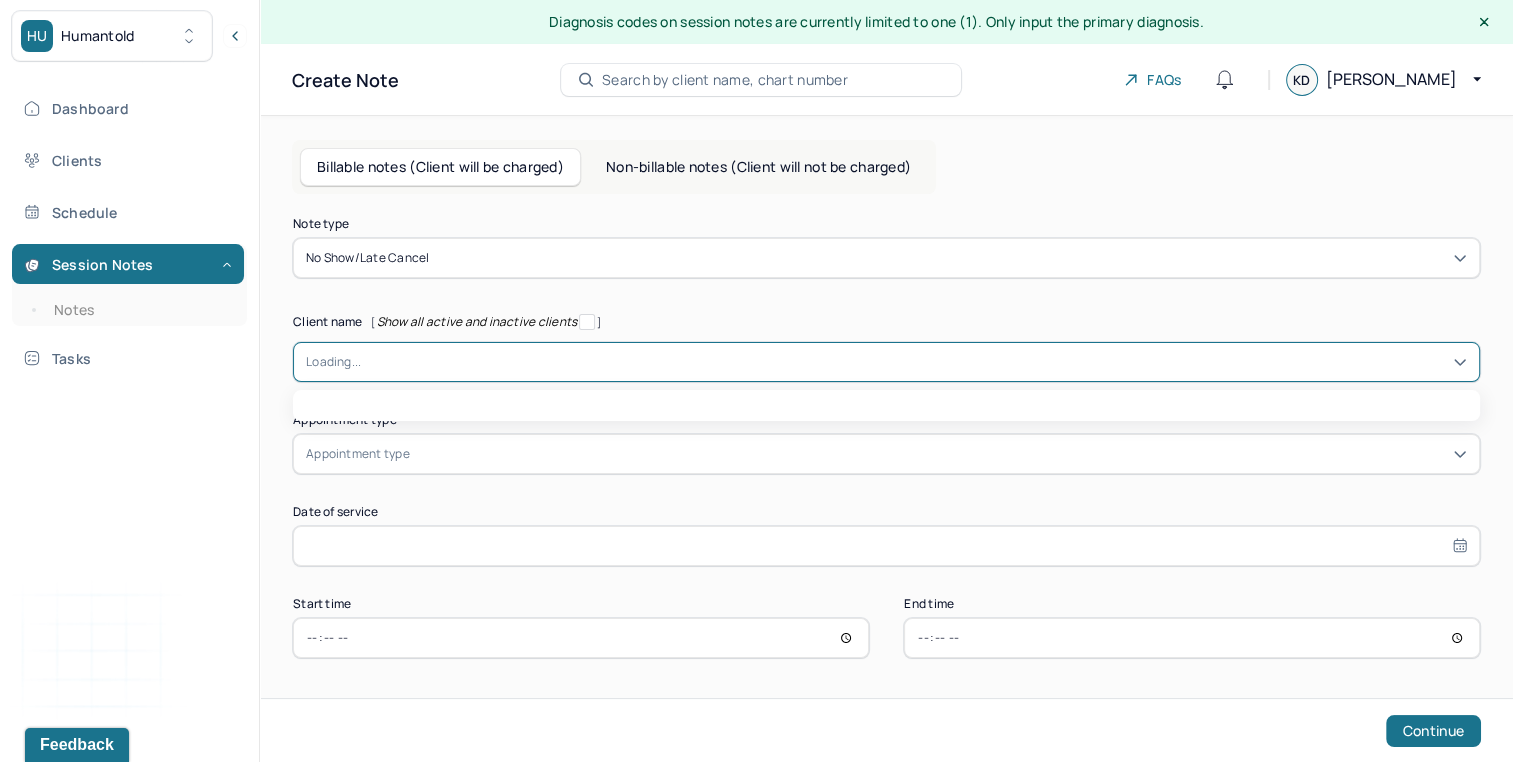 click at bounding box center (913, 362) 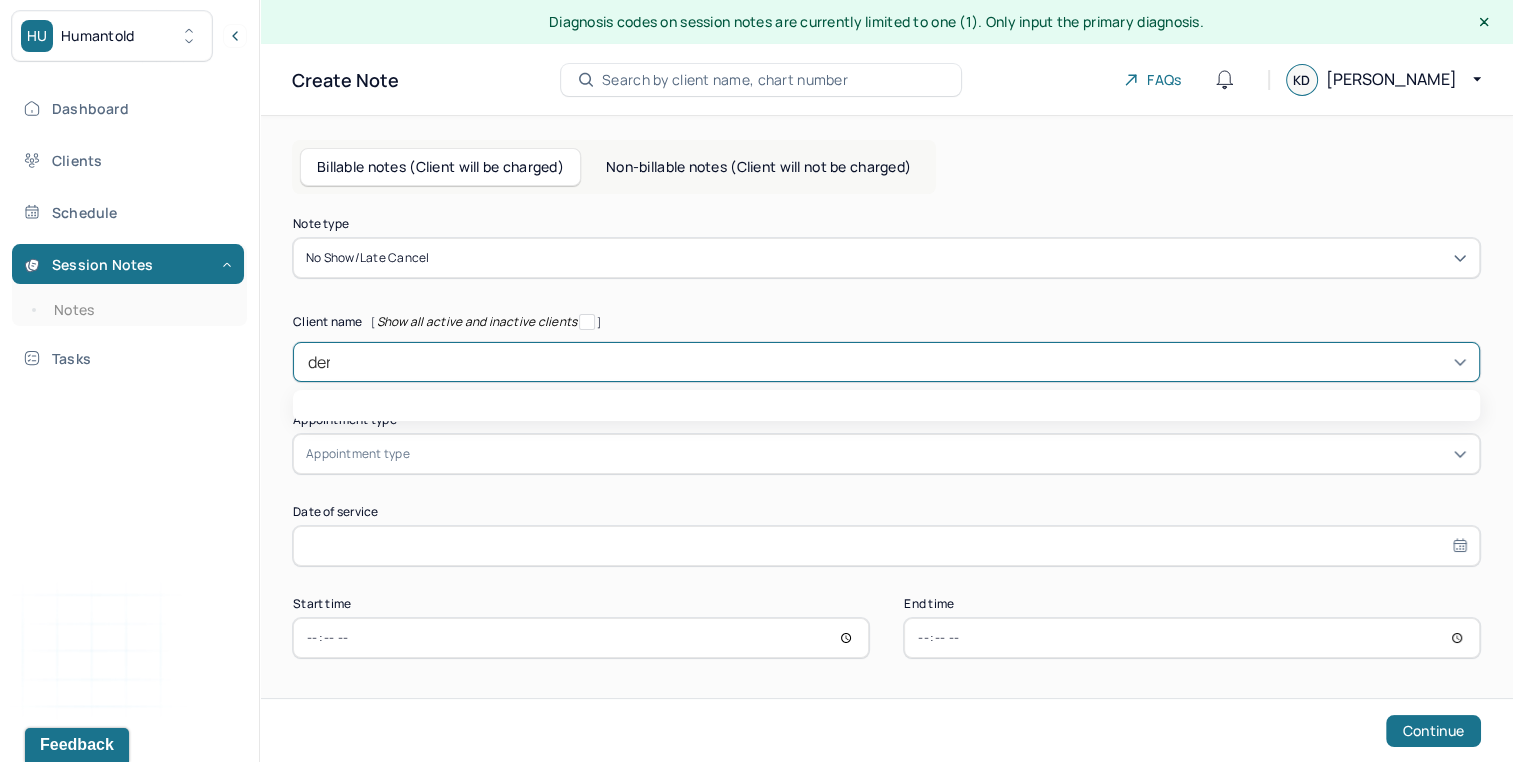 type on "dere" 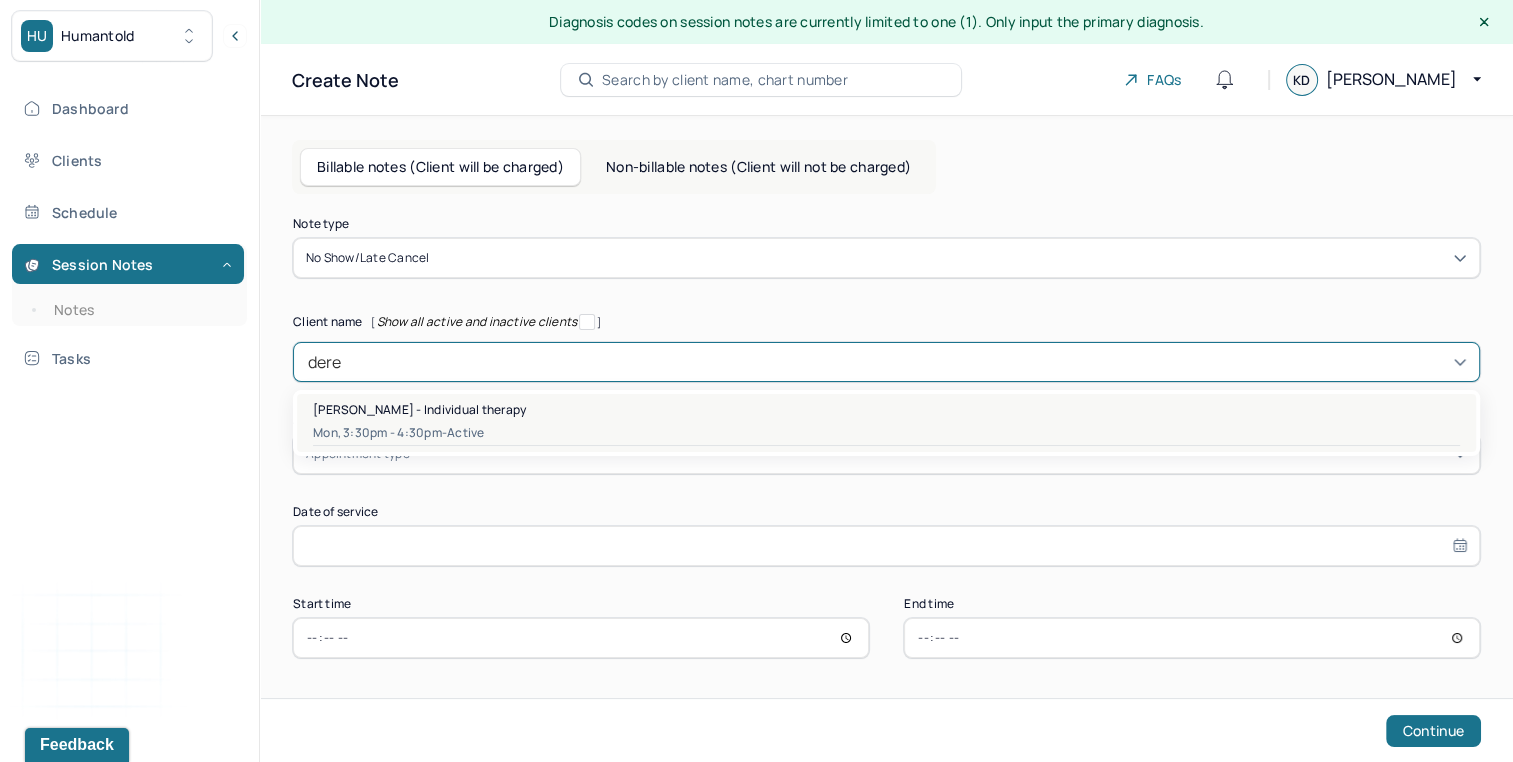 click on "[PERSON_NAME] - Individual therapy" at bounding box center (419, 409) 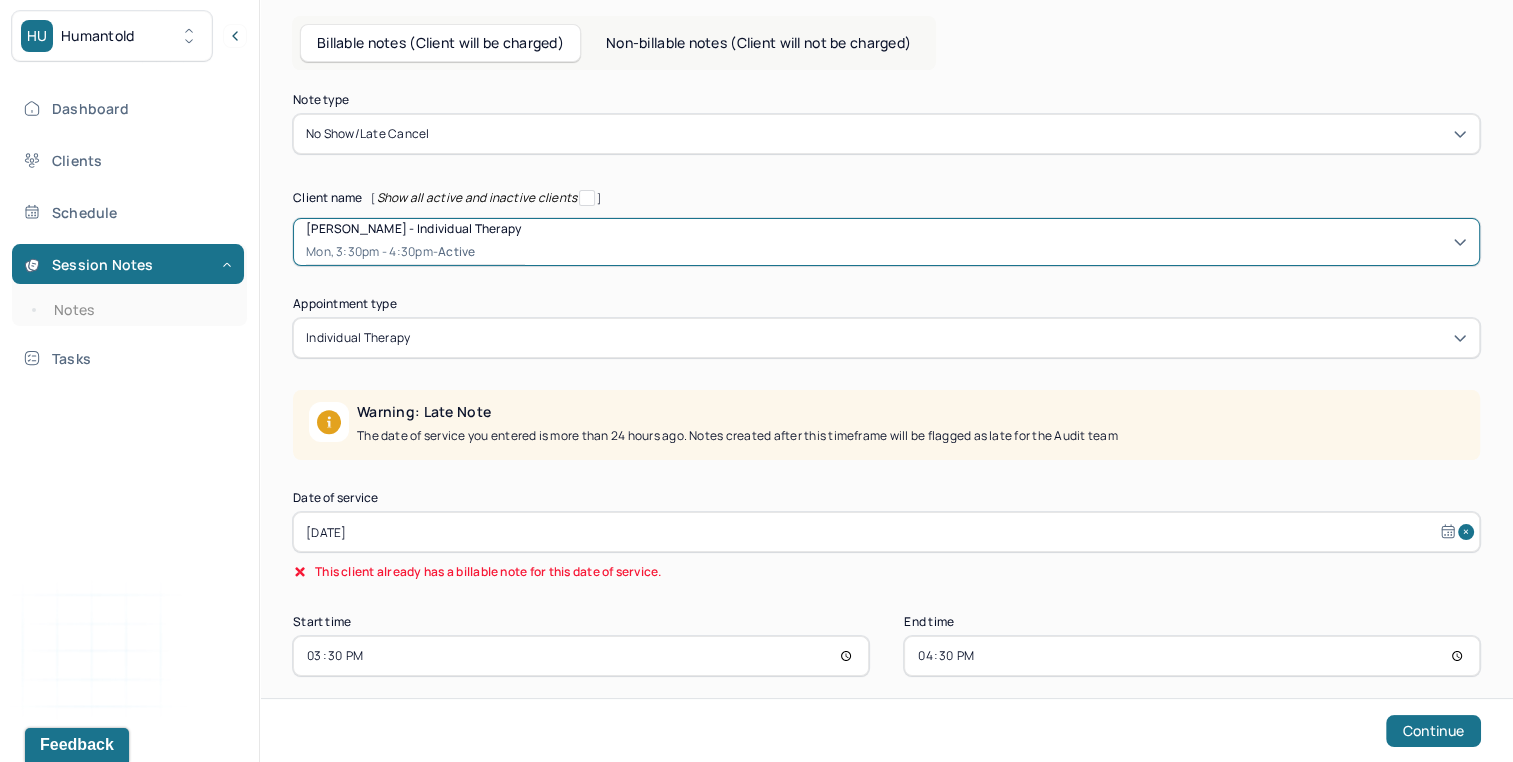 scroll, scrollTop: 142, scrollLeft: 0, axis: vertical 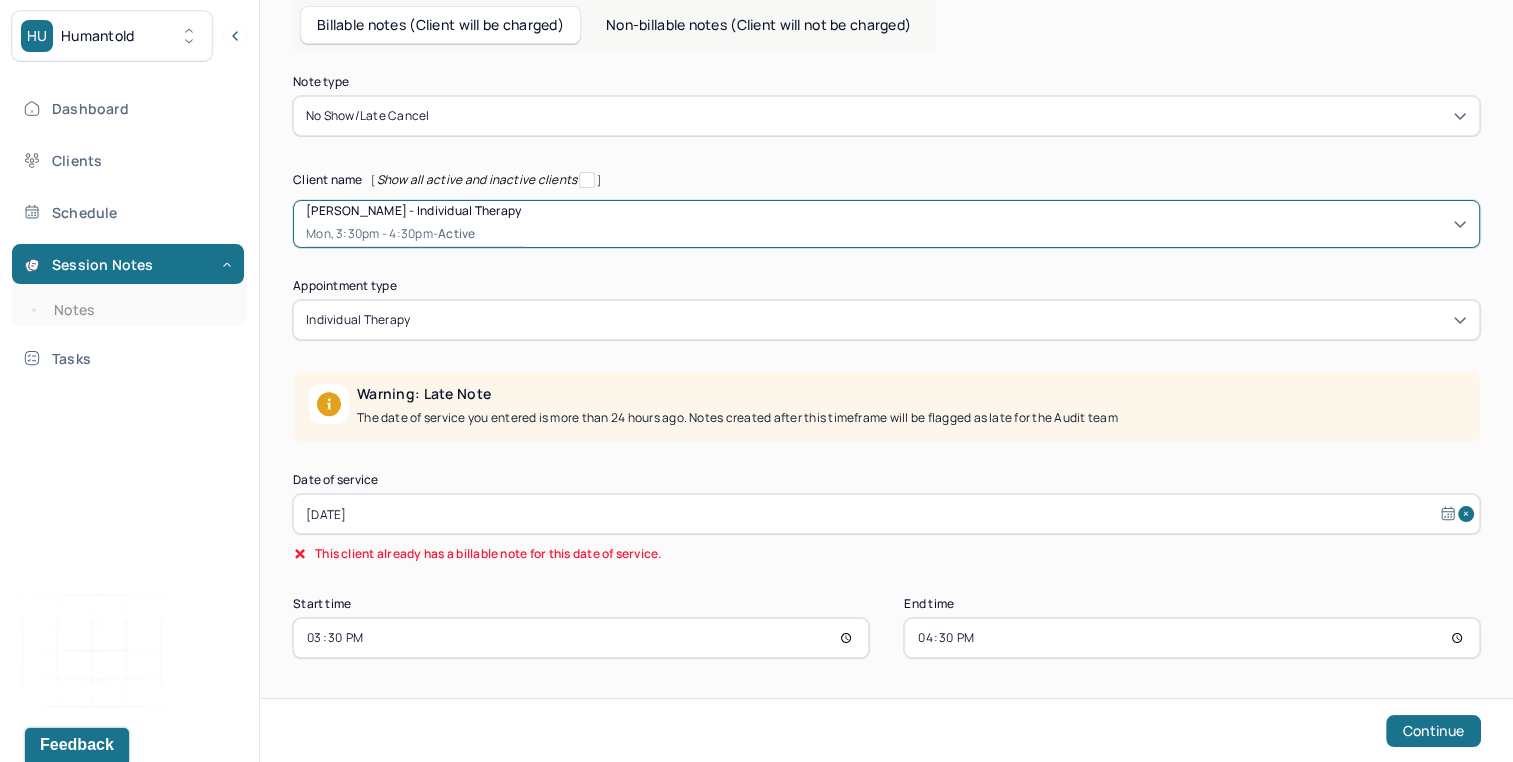 click on "[DATE]" at bounding box center [886, 514] 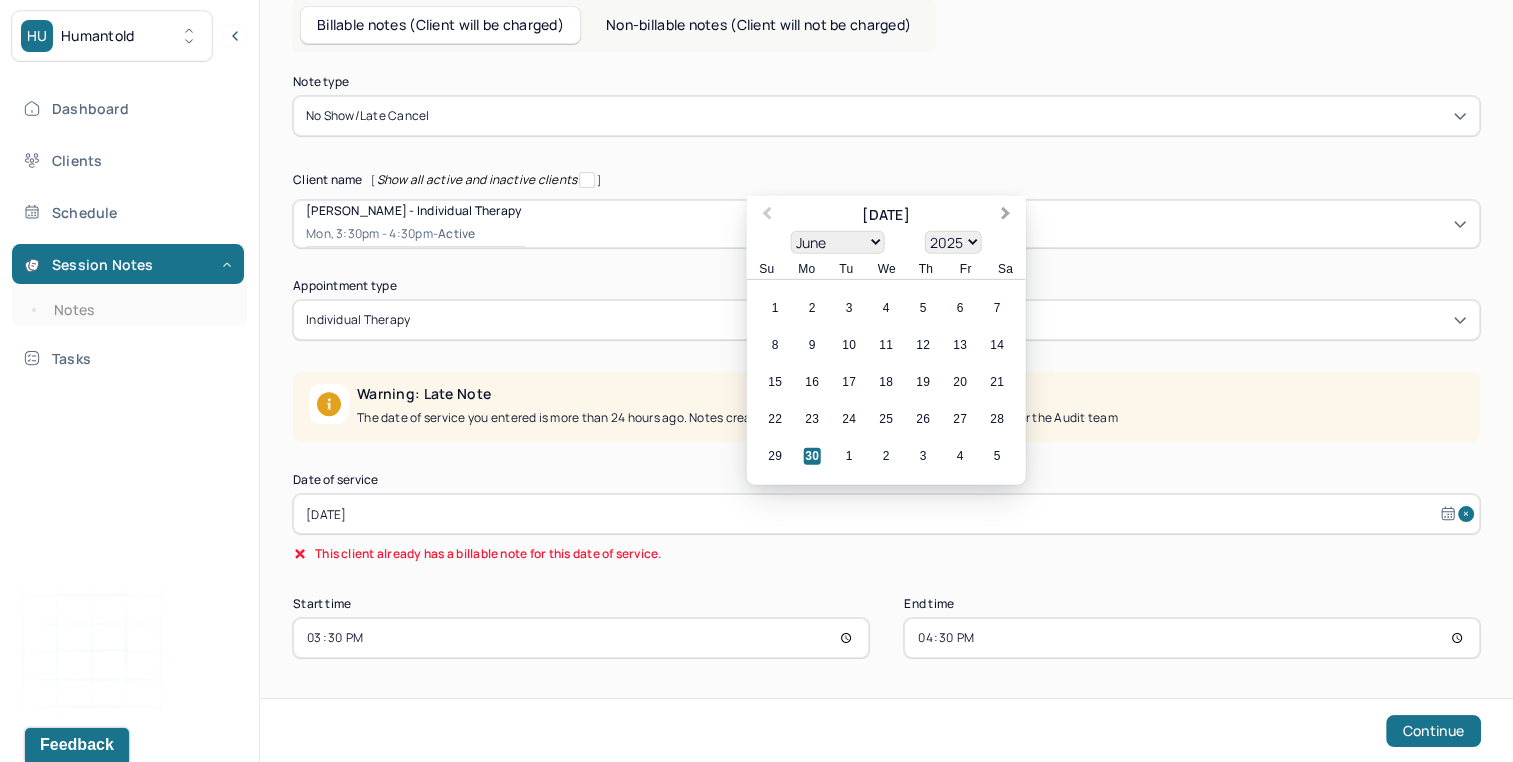 click on "Next Month" at bounding box center [1006, 215] 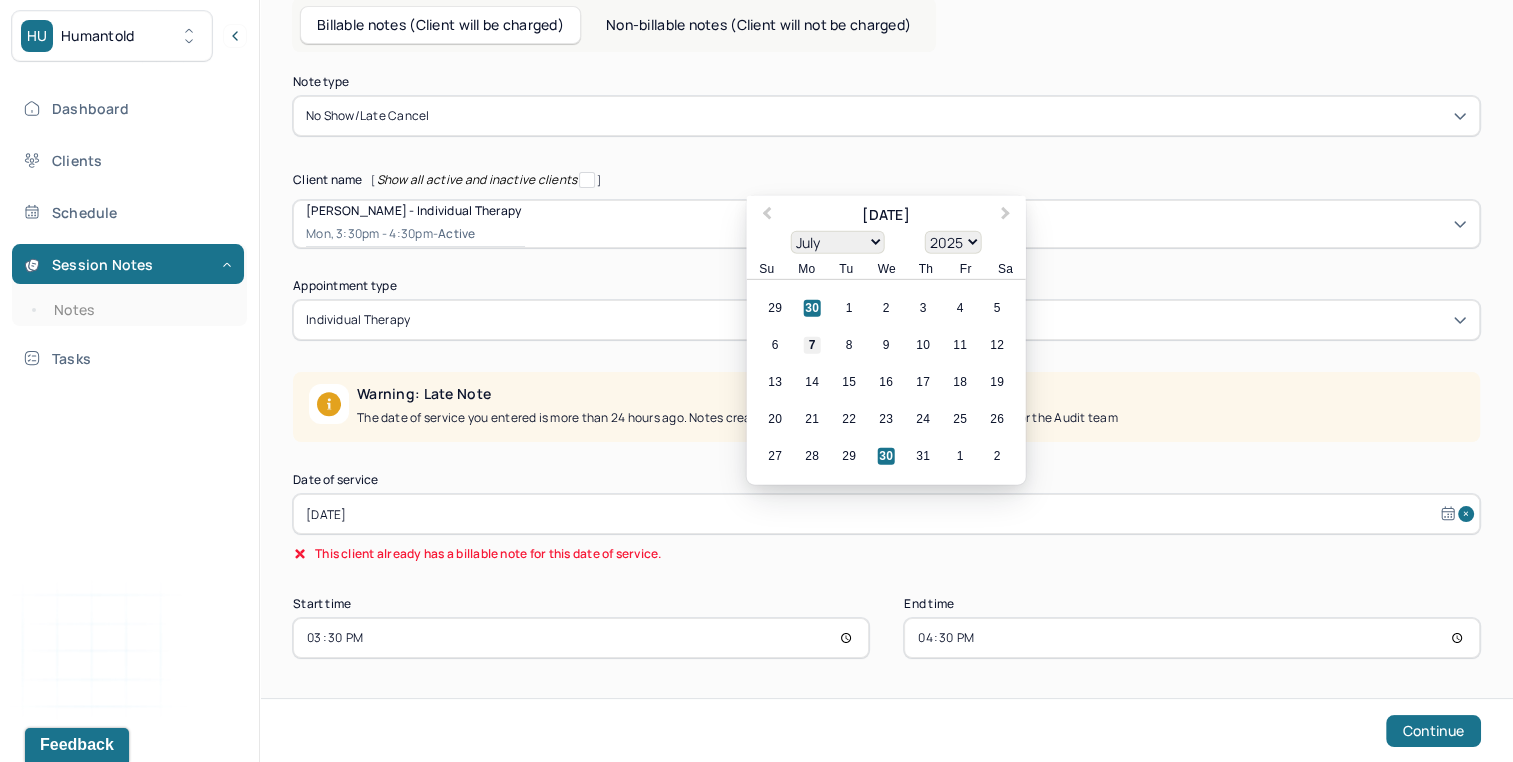 click on "7" at bounding box center [812, 345] 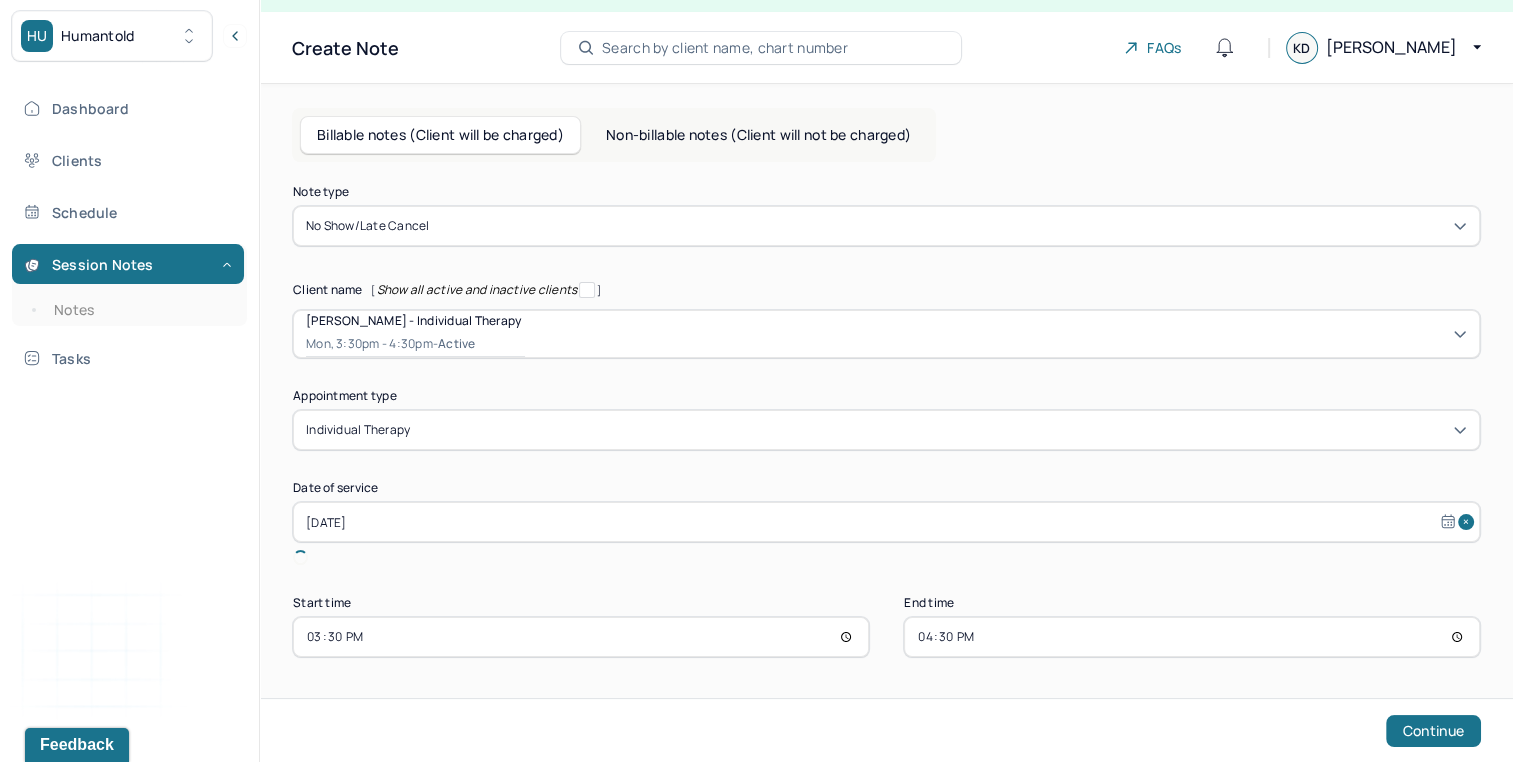 scroll, scrollTop: 8, scrollLeft: 0, axis: vertical 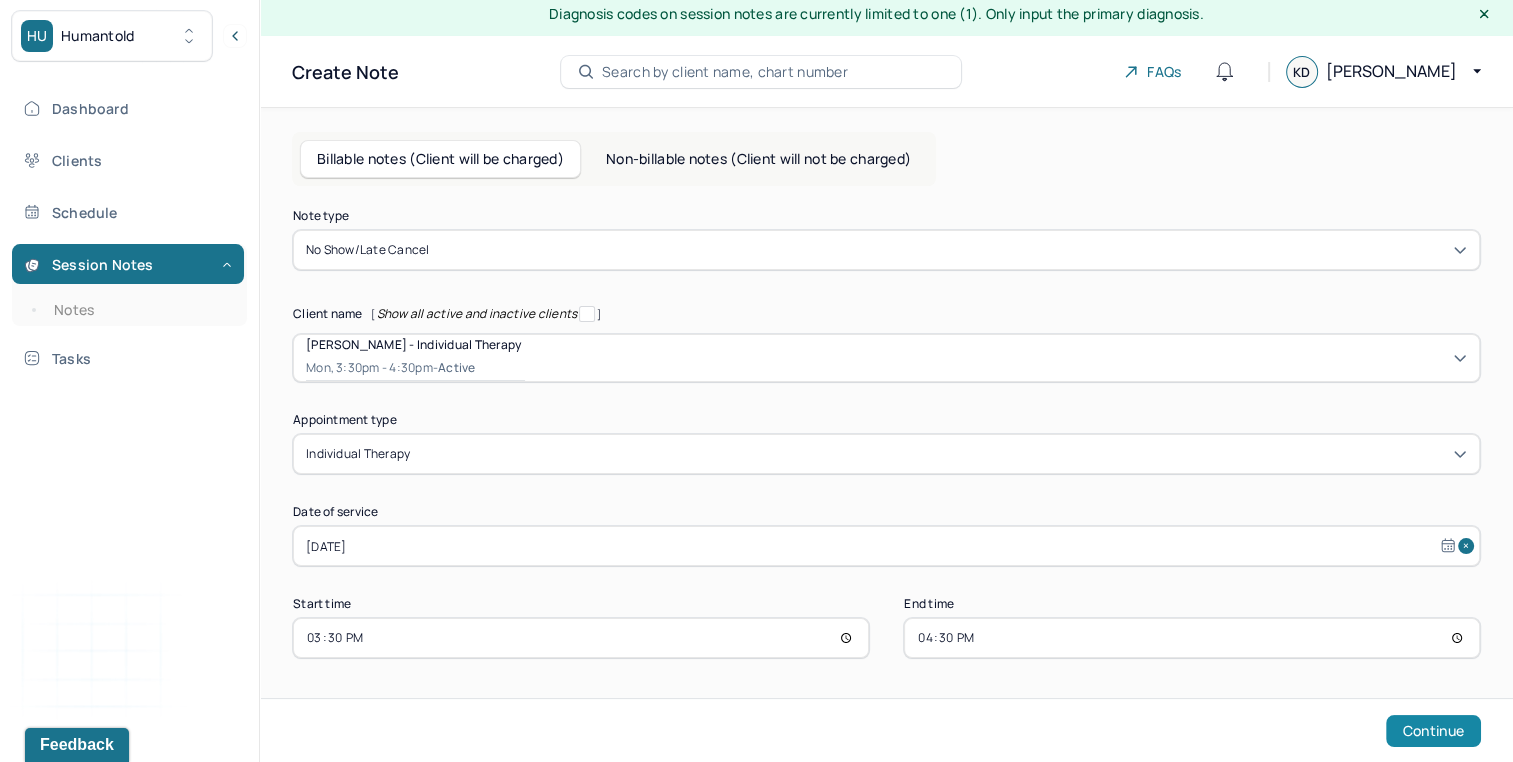 click on "Continue" at bounding box center [1433, 731] 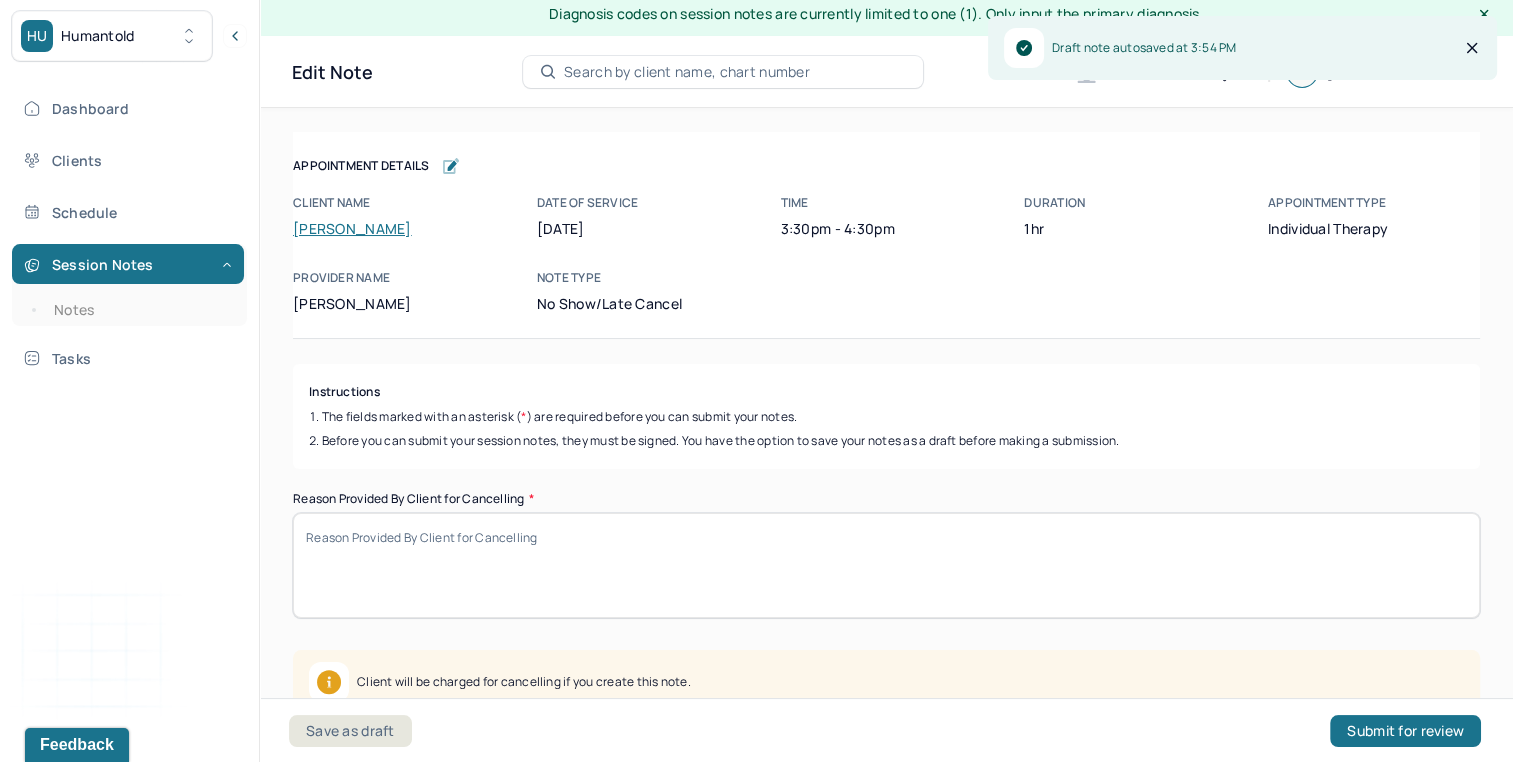 click on "Reason Provided By Client for Cancelling *" at bounding box center (886, 565) 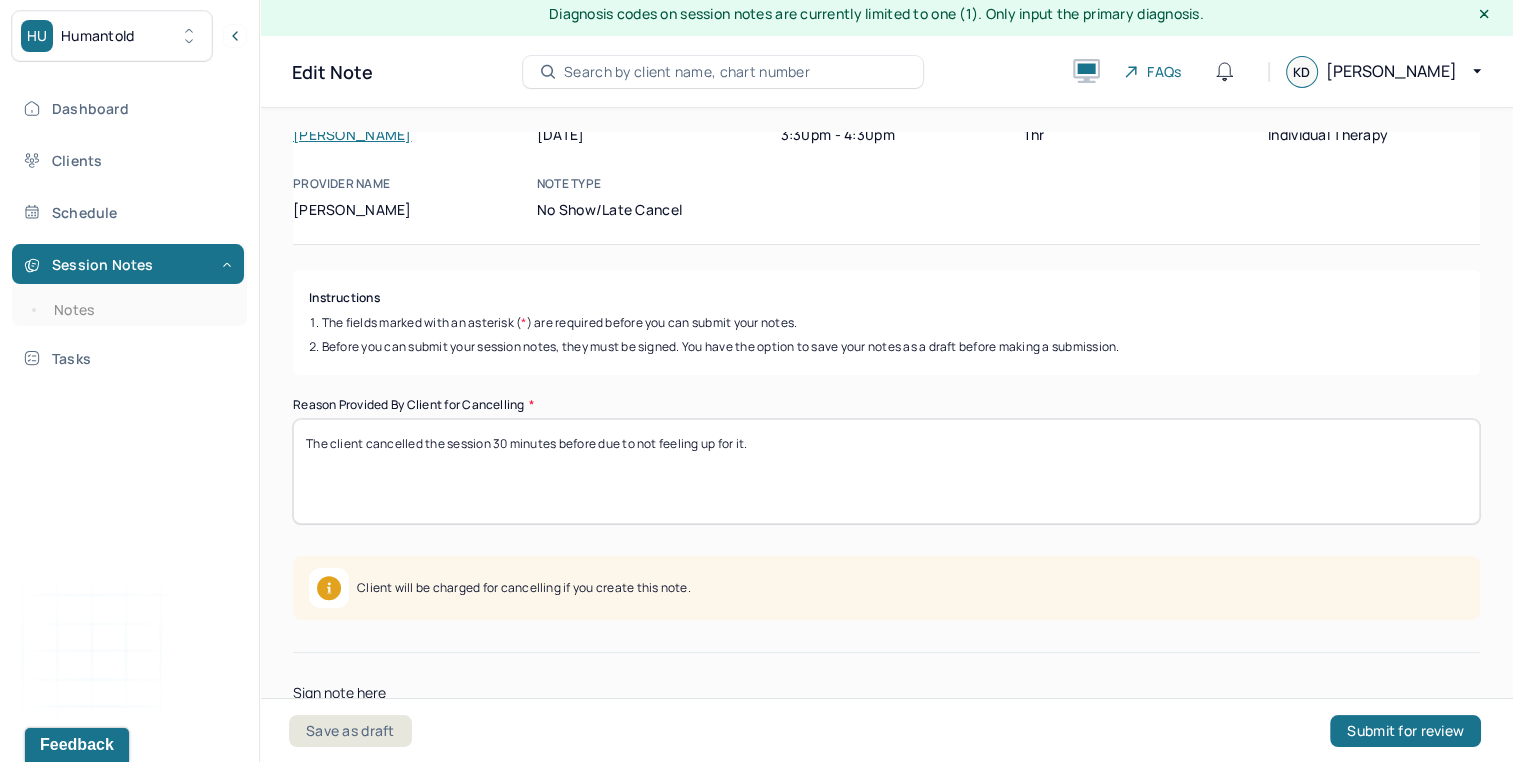 scroll, scrollTop: 211, scrollLeft: 0, axis: vertical 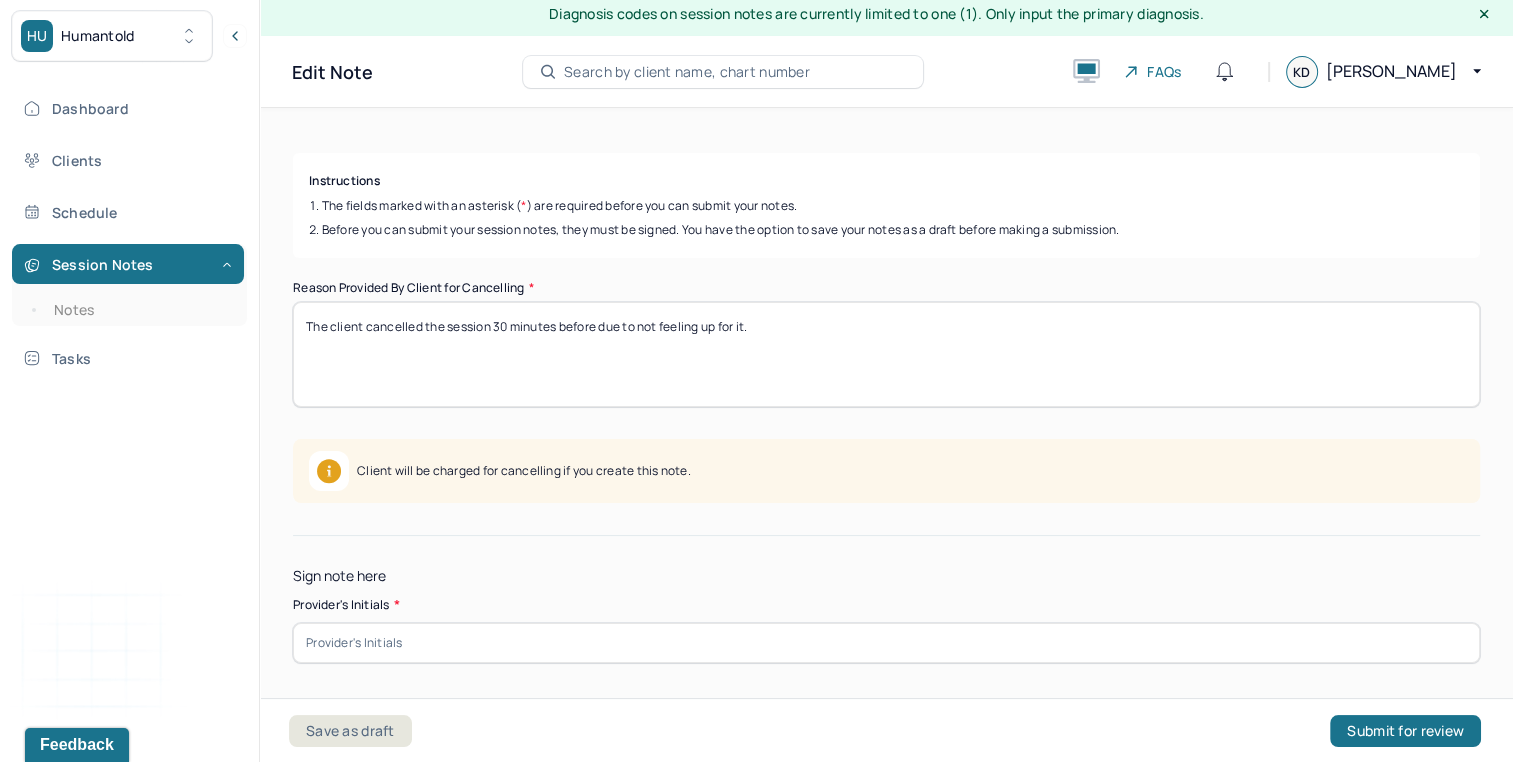 type on "The client cancelled the session 30 minutes before due to not feeling up for it." 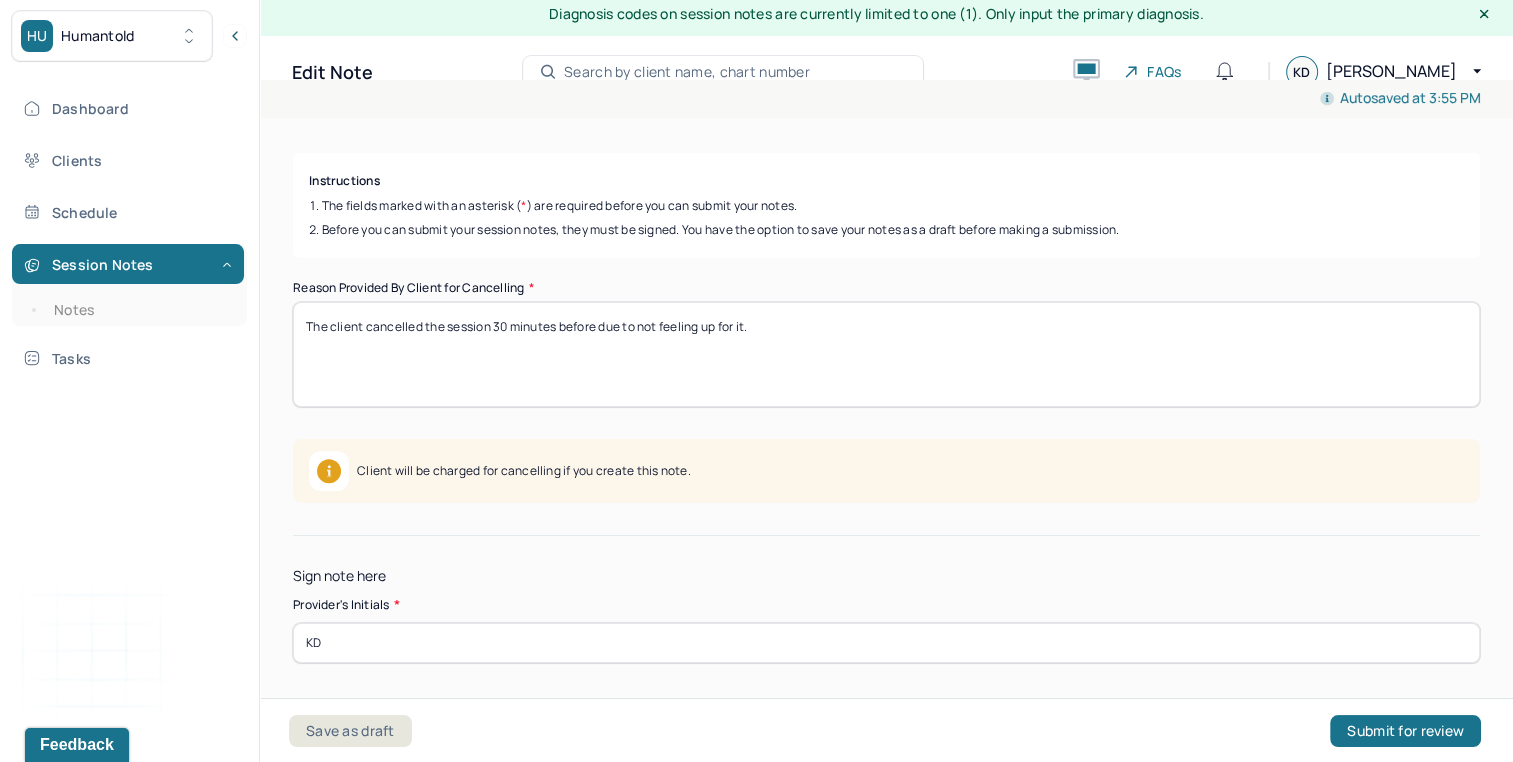 type on "KD" 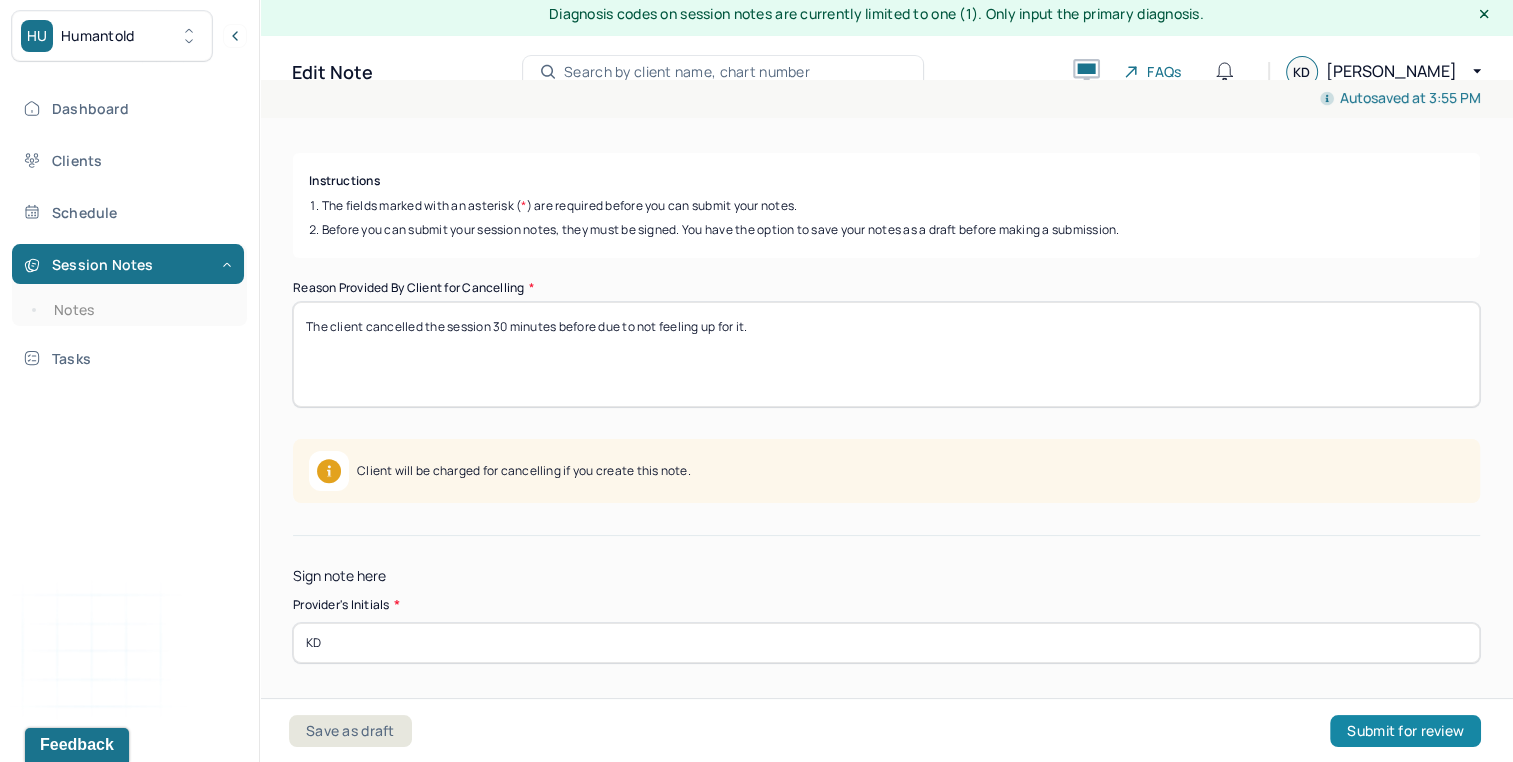click on "Submit for review" at bounding box center [1405, 731] 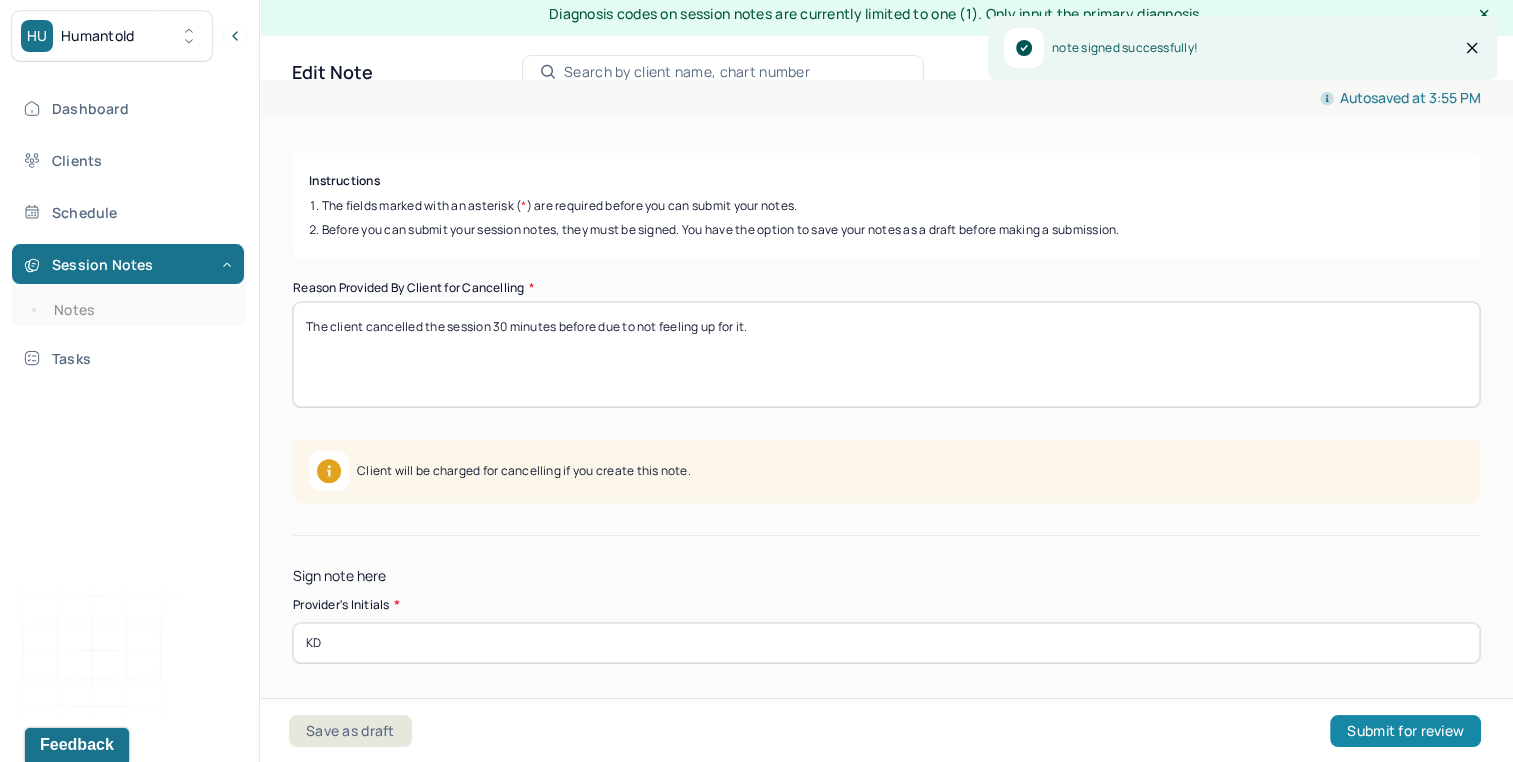 scroll, scrollTop: 0, scrollLeft: 0, axis: both 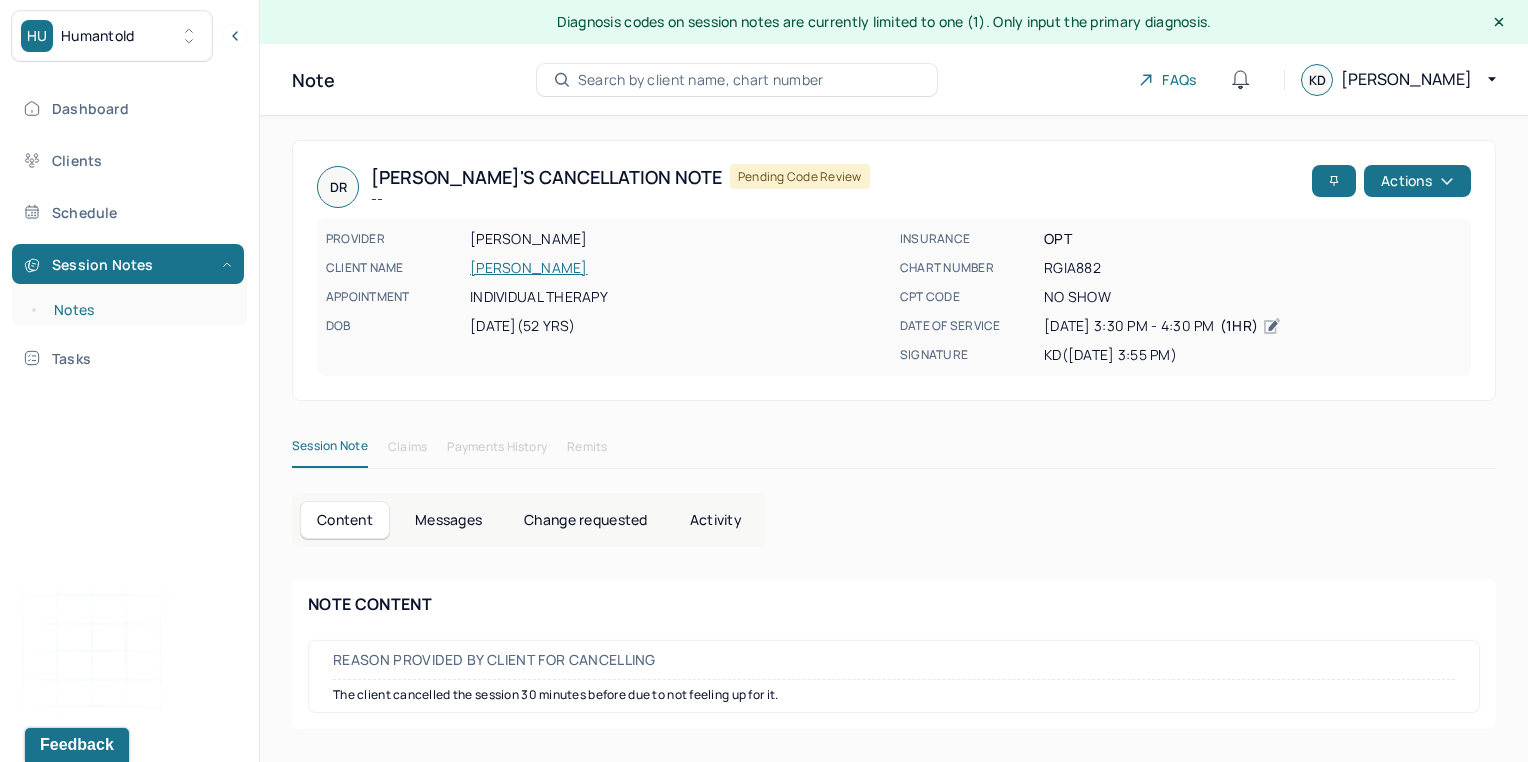 click on "Notes" at bounding box center (139, 310) 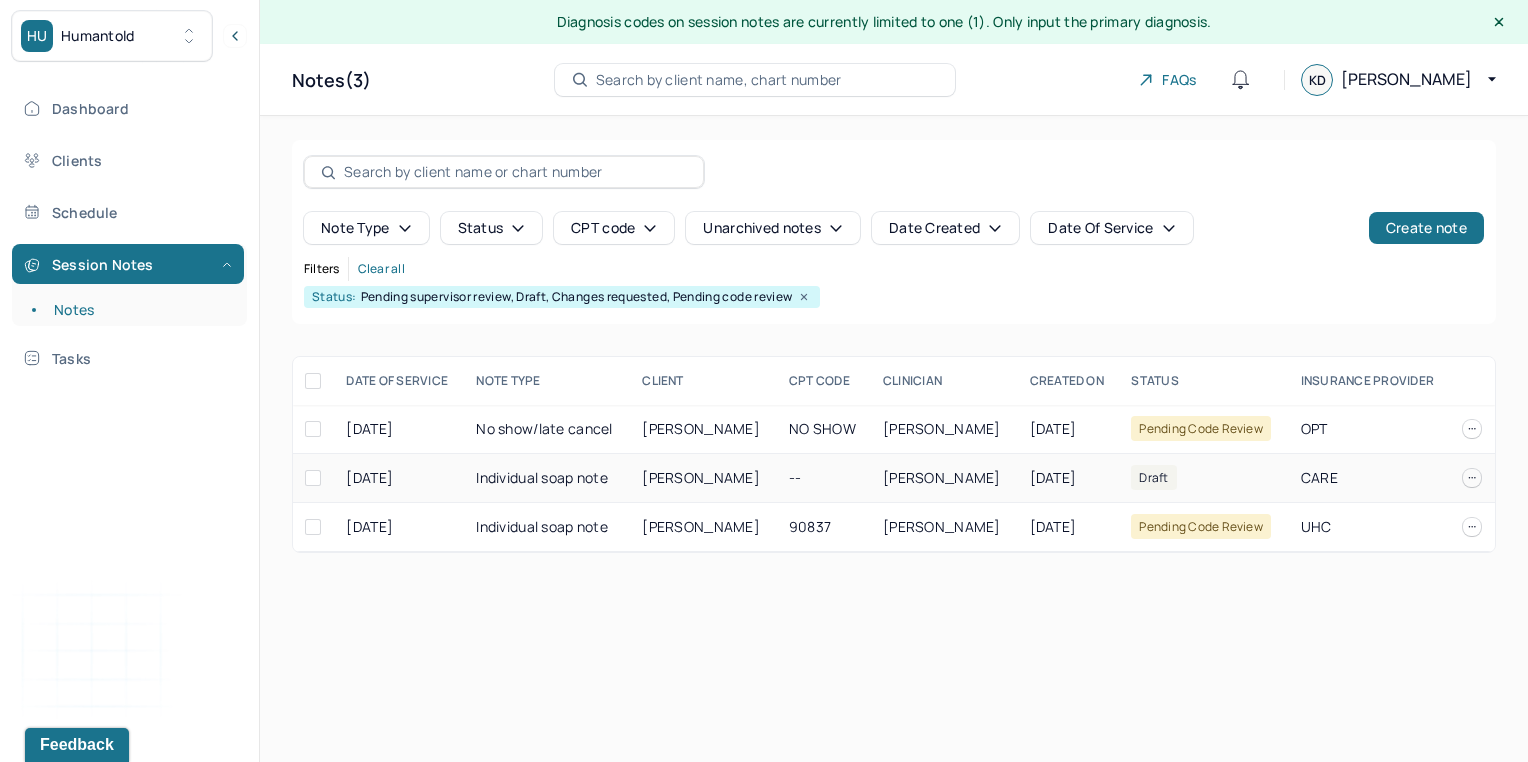 click on "[PERSON_NAME]" at bounding box center [703, 478] 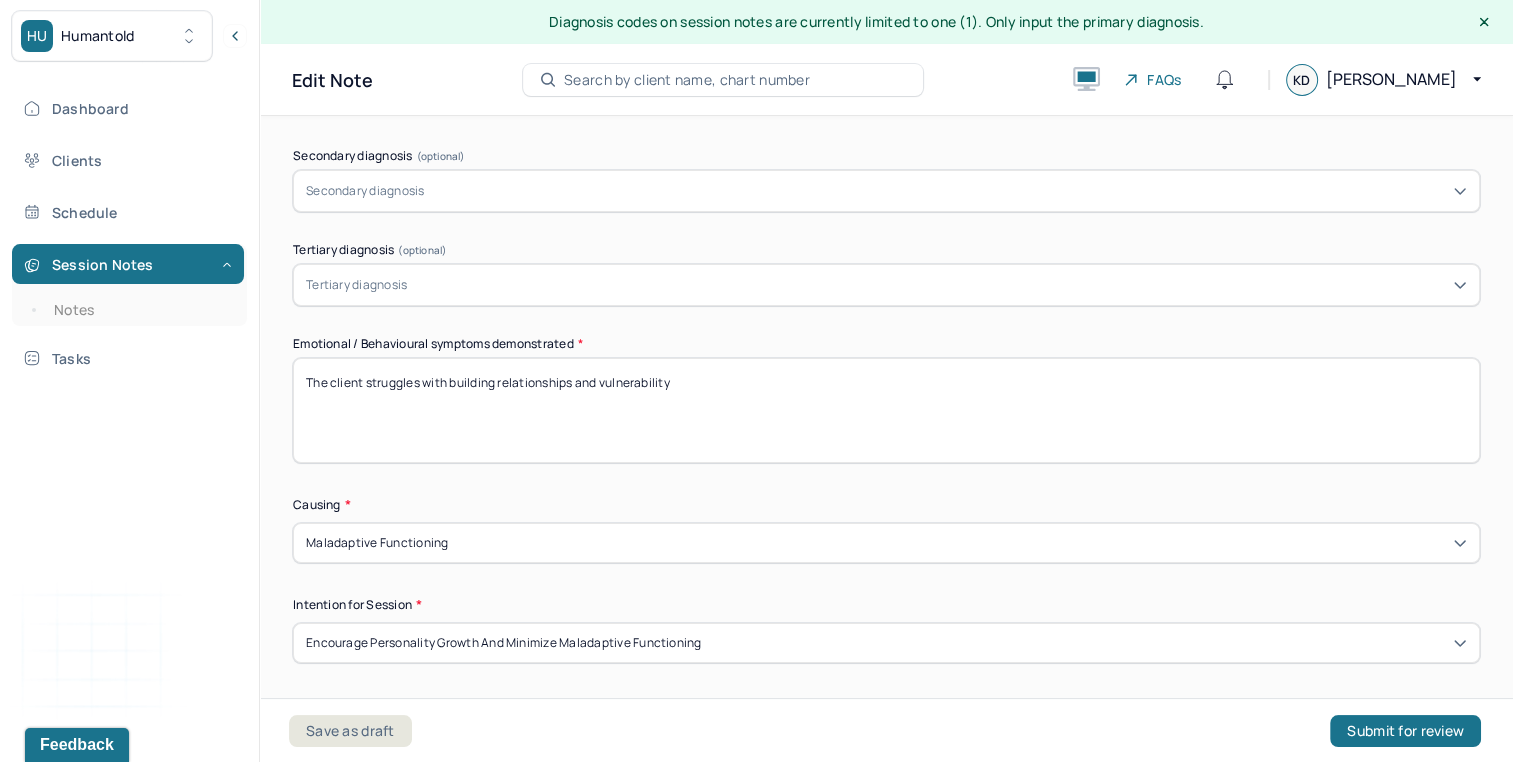 scroll, scrollTop: 858, scrollLeft: 0, axis: vertical 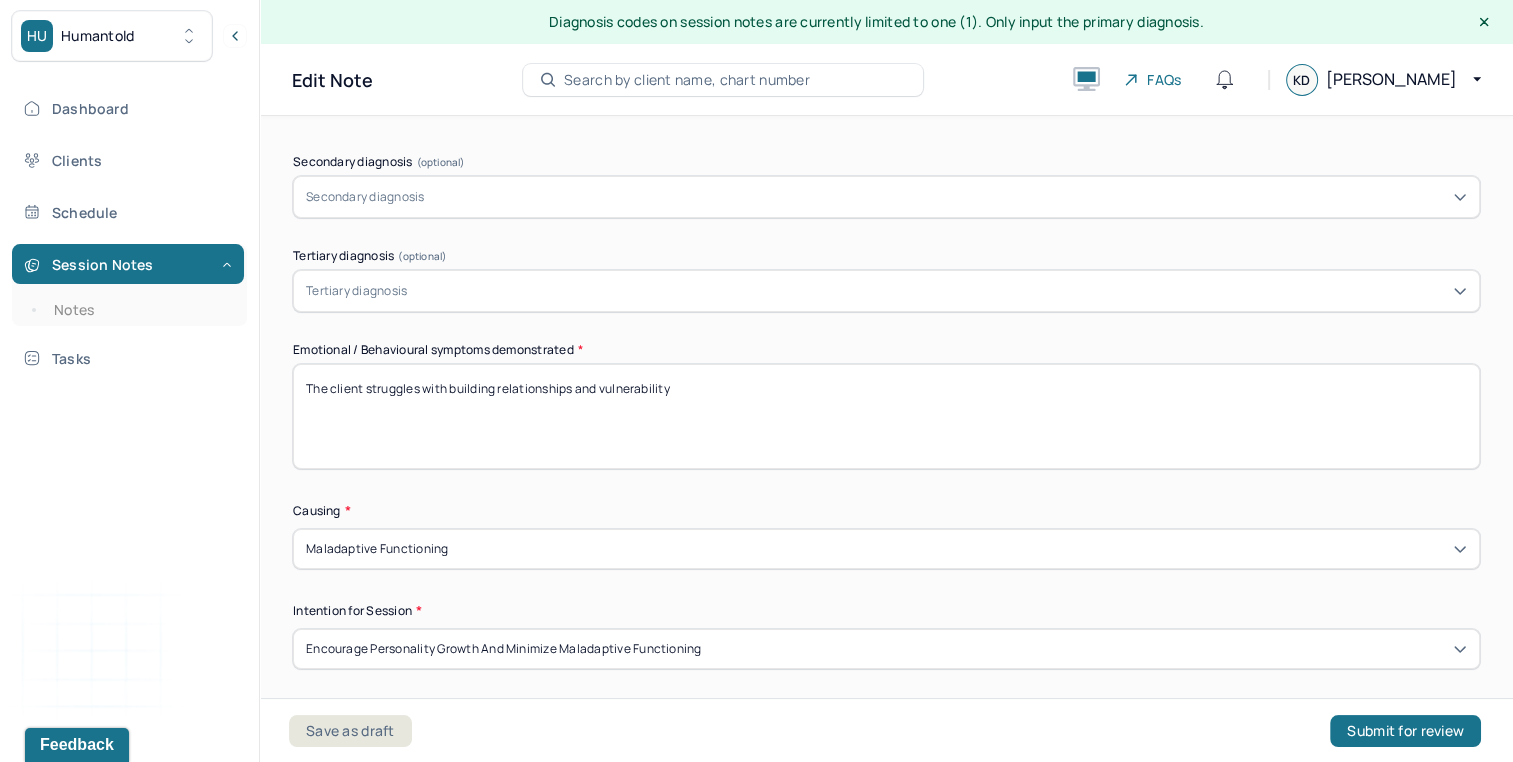 drag, startPoint x: 454, startPoint y: 383, endPoint x: 909, endPoint y: 466, distance: 462.5084 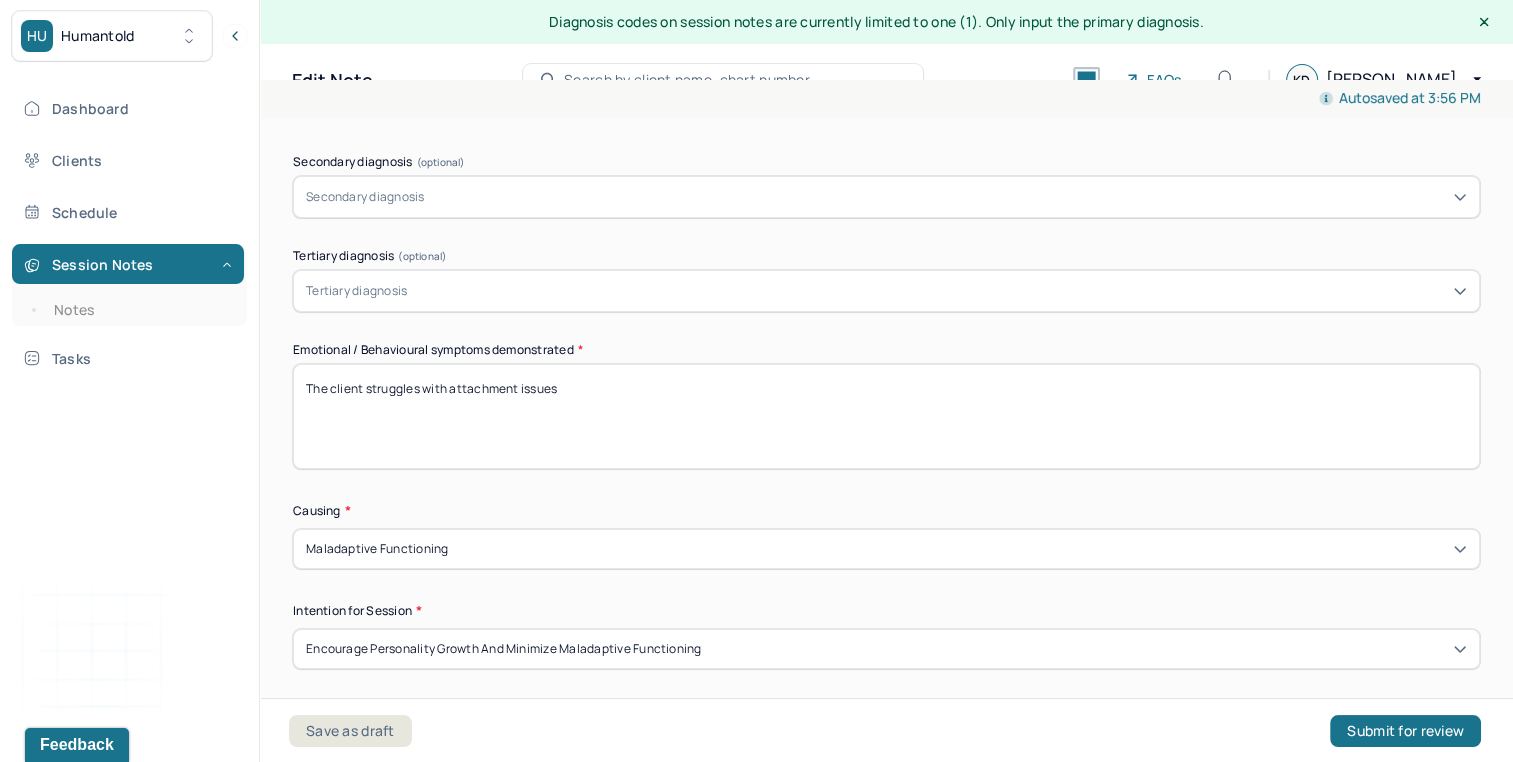 type on "The client struggles with attachment issues" 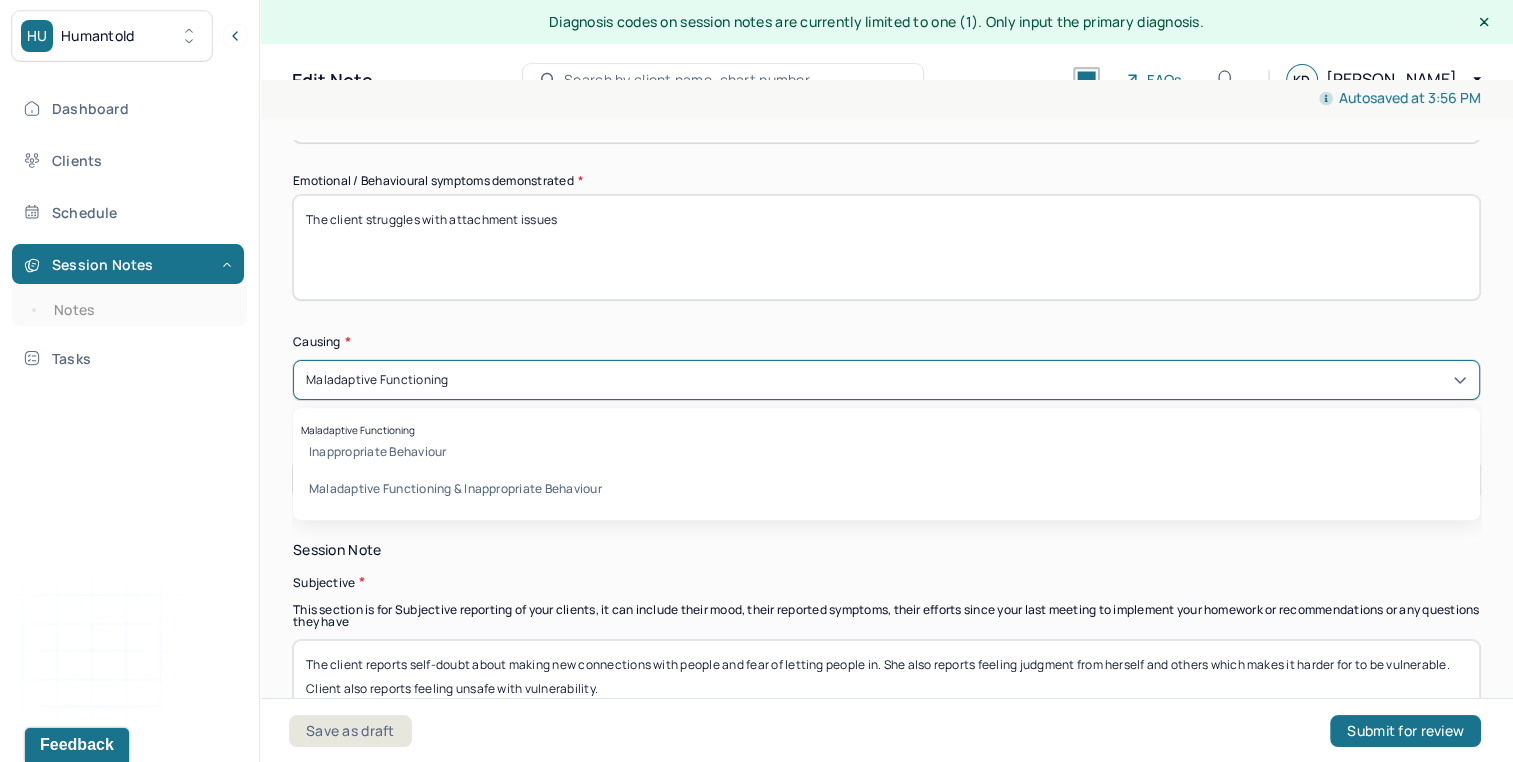 scroll, scrollTop: 1064, scrollLeft: 0, axis: vertical 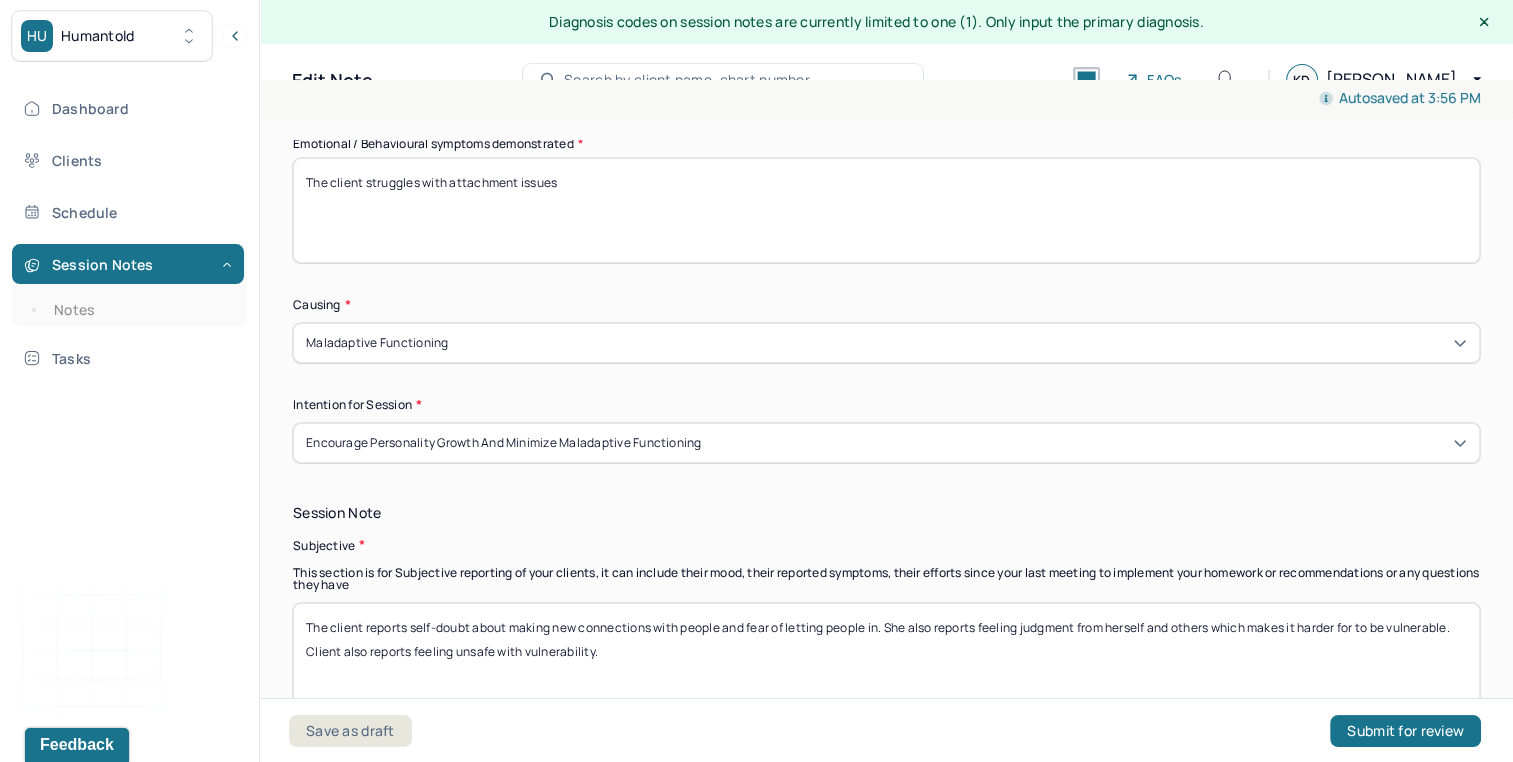 click on "Causing *" at bounding box center (886, 305) 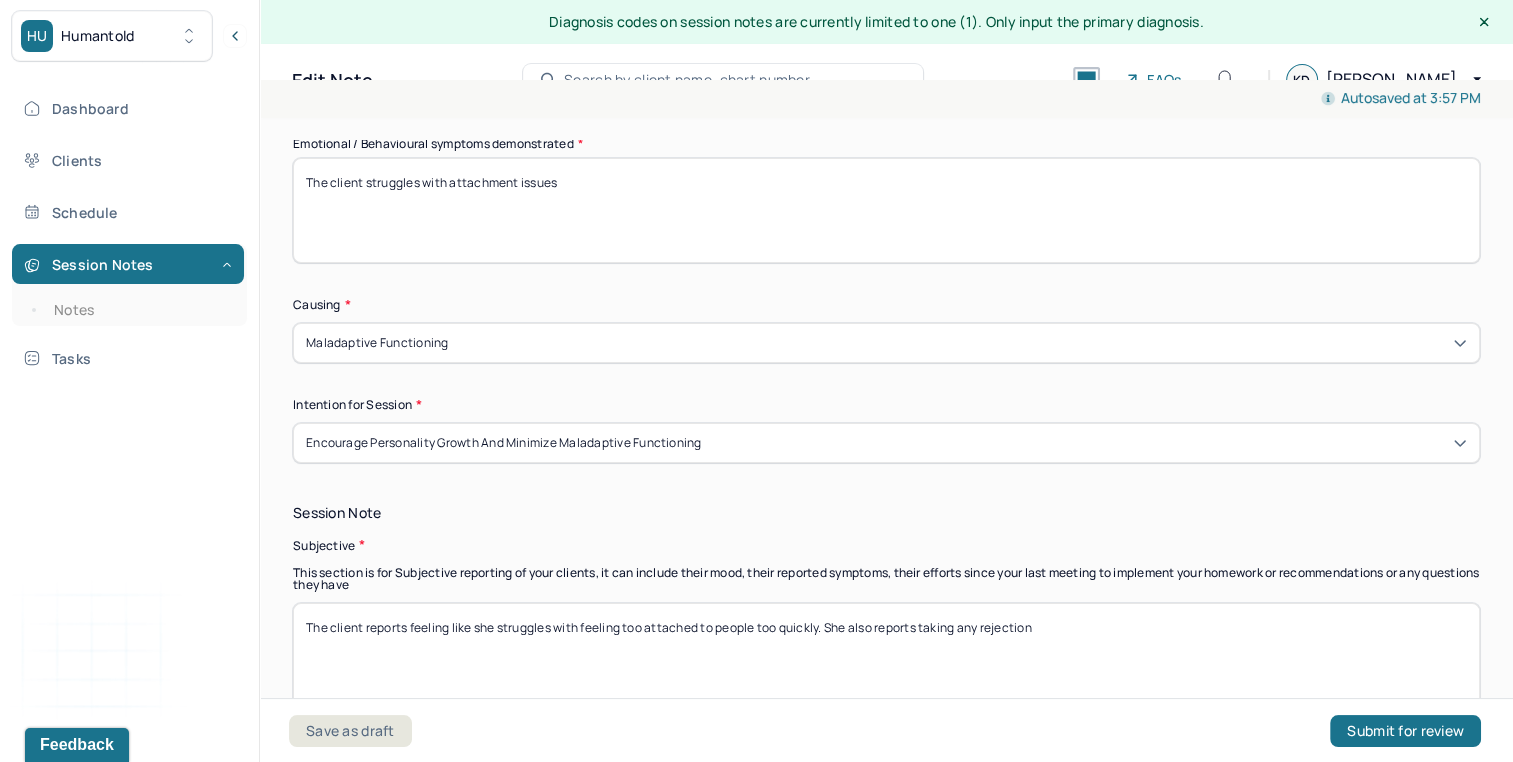 click on "The client reports feeling like she struggles with feeling too attatched to people too quickly. She also reports taking any rejection" at bounding box center [886, 655] 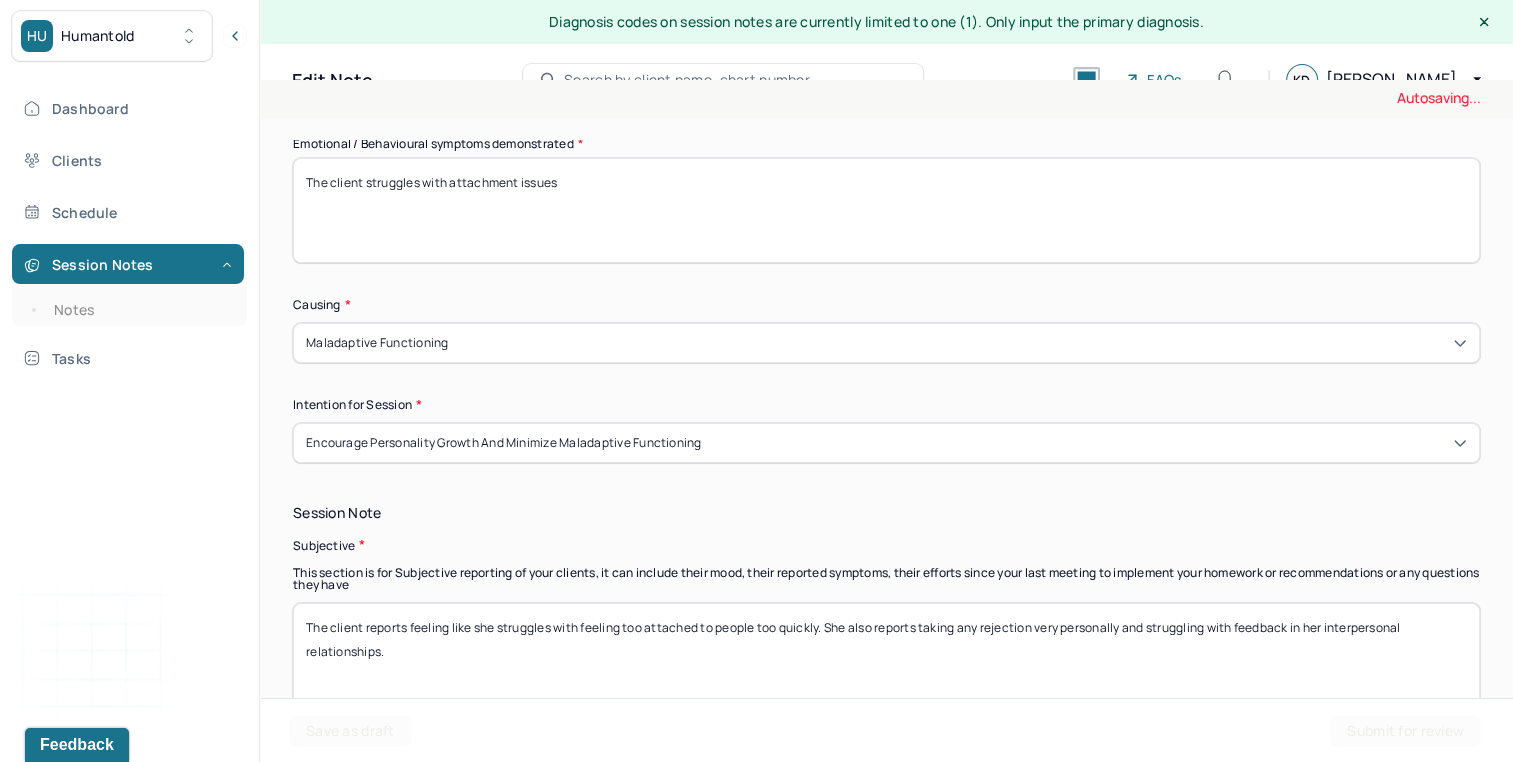 type on "The client reports feeling like she struggles with feeling too attached to people too quickly. She also reports taking any rejection very personally and struggling with feedback in her interpersonal relationships." 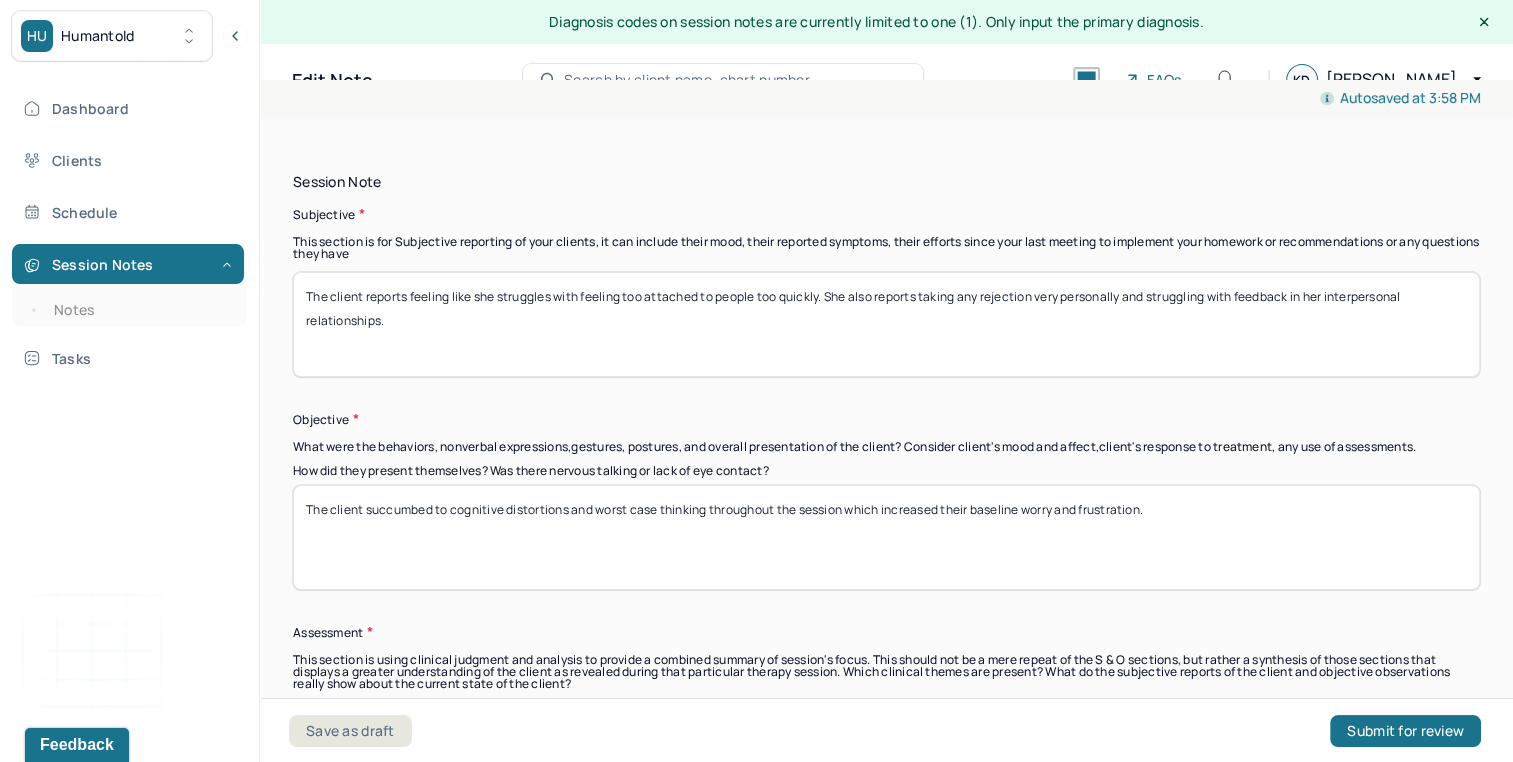 scroll, scrollTop: 1412, scrollLeft: 0, axis: vertical 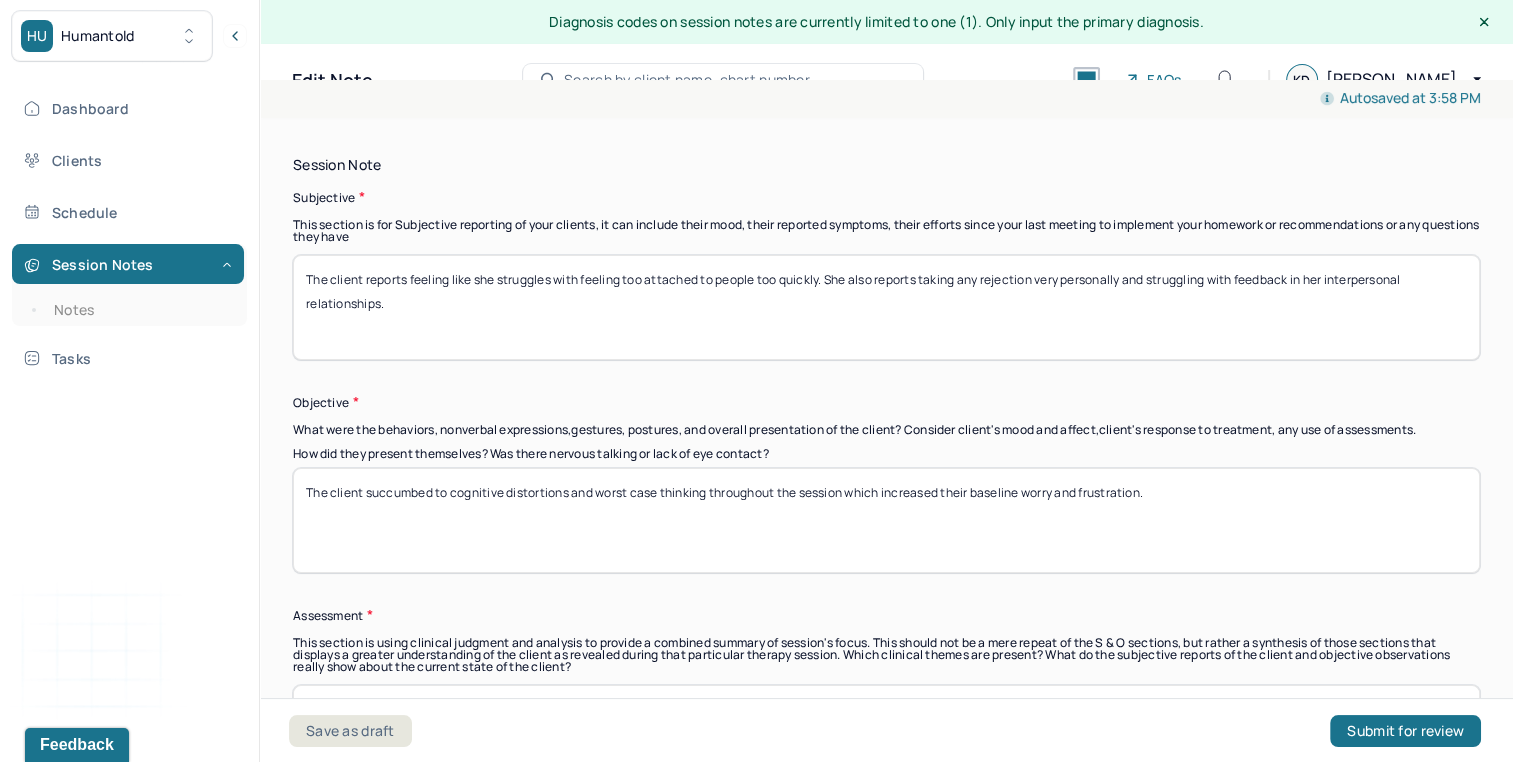 click on "The client succumbed to cognitive distortions and worst case thinking throughout the session which increased their baseline worry and frustration." at bounding box center (886, 520) 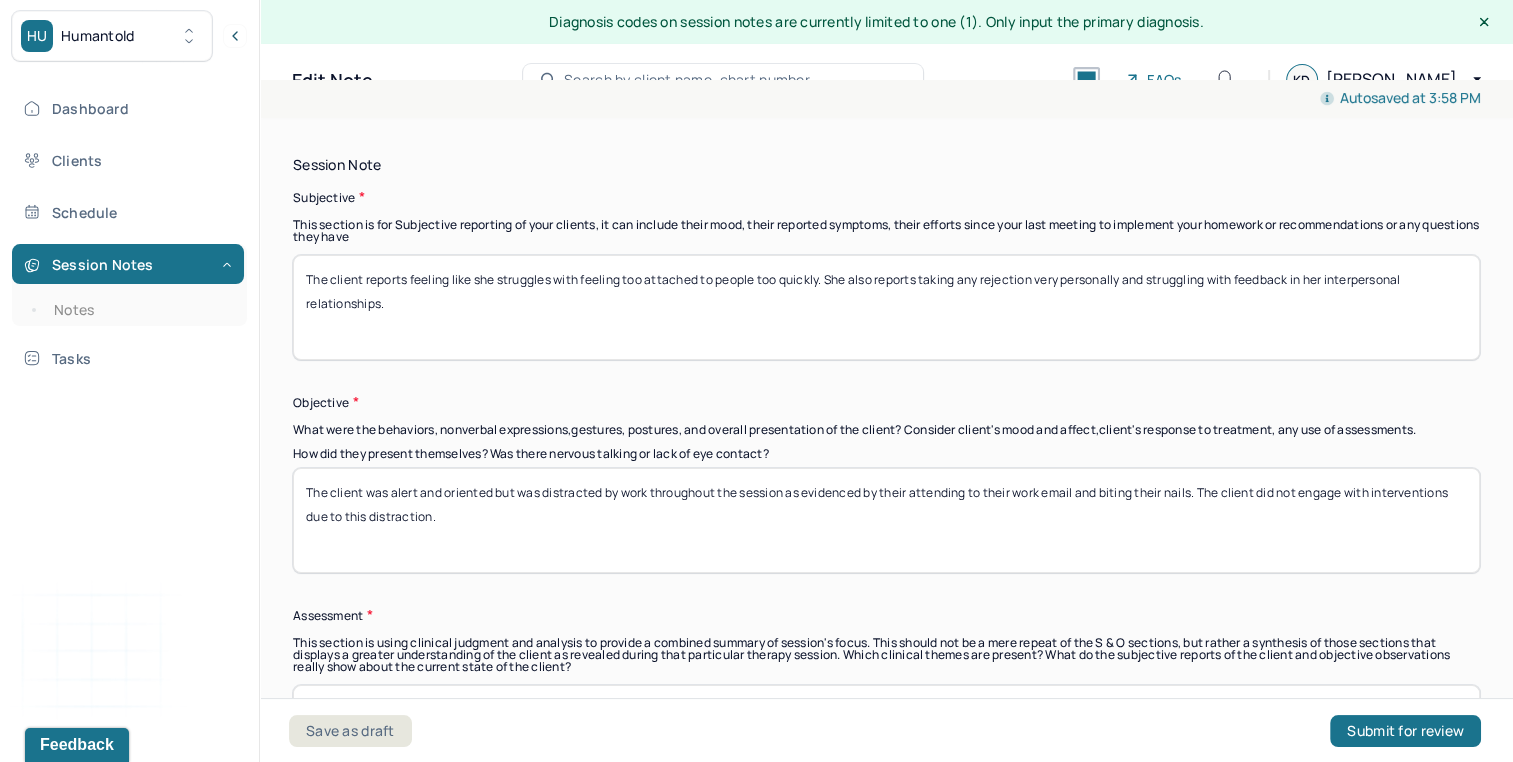 click on "The client succumbed to cognitive distortions and worst case thinking throughout the session which increased their baseline worry and frustration." at bounding box center (886, 520) 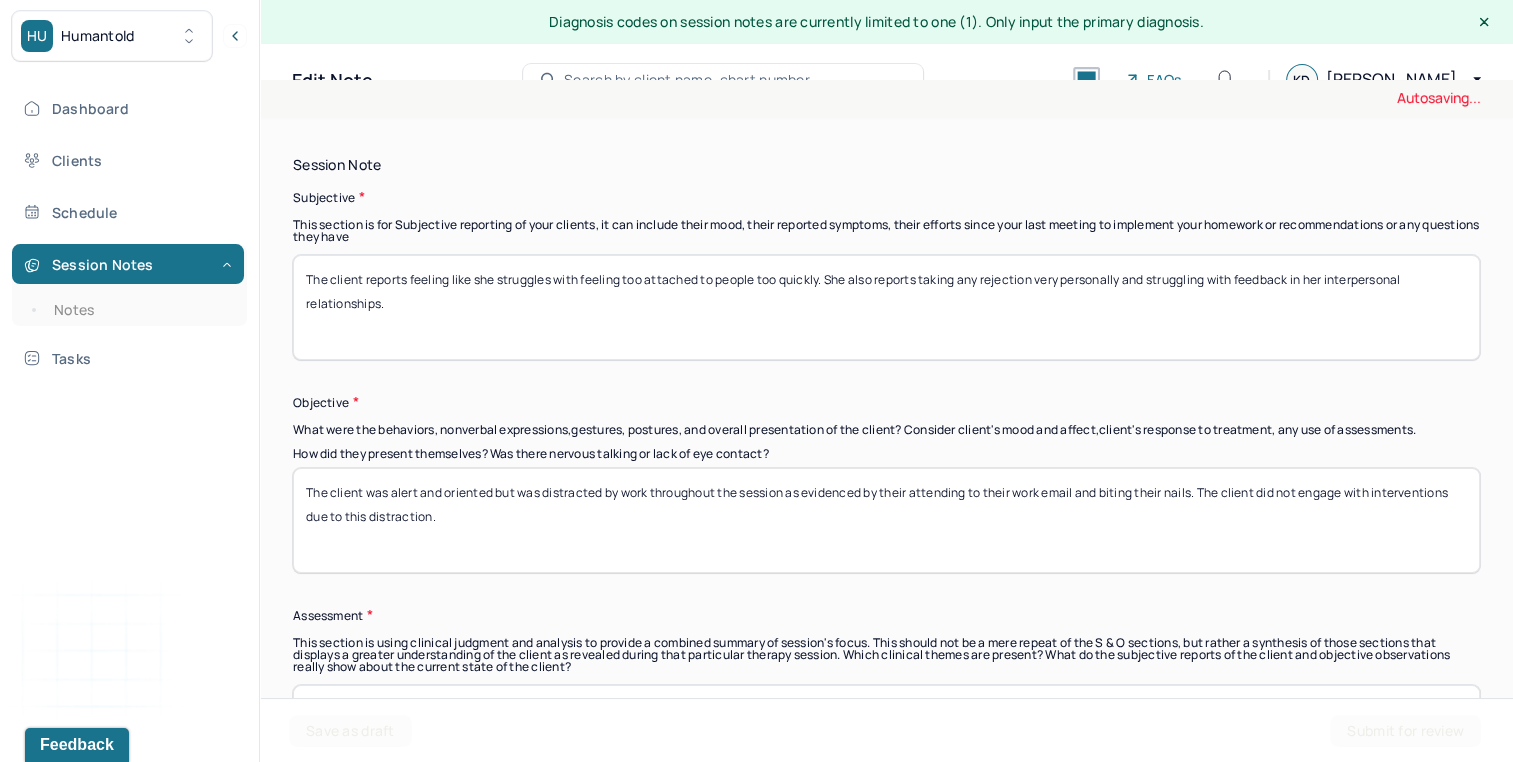 click on "The client succumbed to cognitive distortions and worst case thinking throughout the session which increased their baseline worry and frustration." at bounding box center [886, 520] 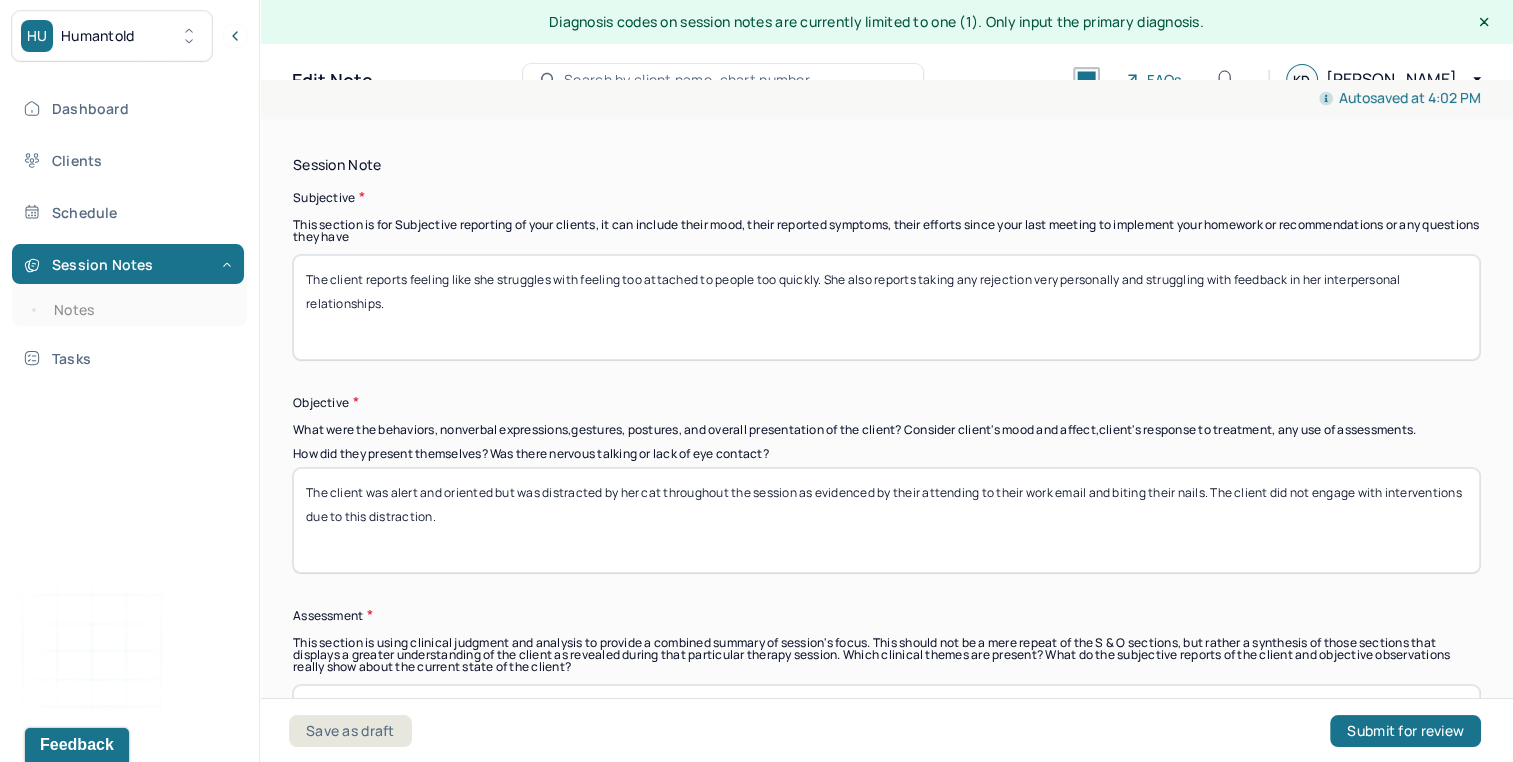 click on "The client was alert and oriented but was distracted by work throughout the session as evidenced by their attending to their work email and biting their nails. The client did not engage with interventions due to this distraction." at bounding box center (886, 520) 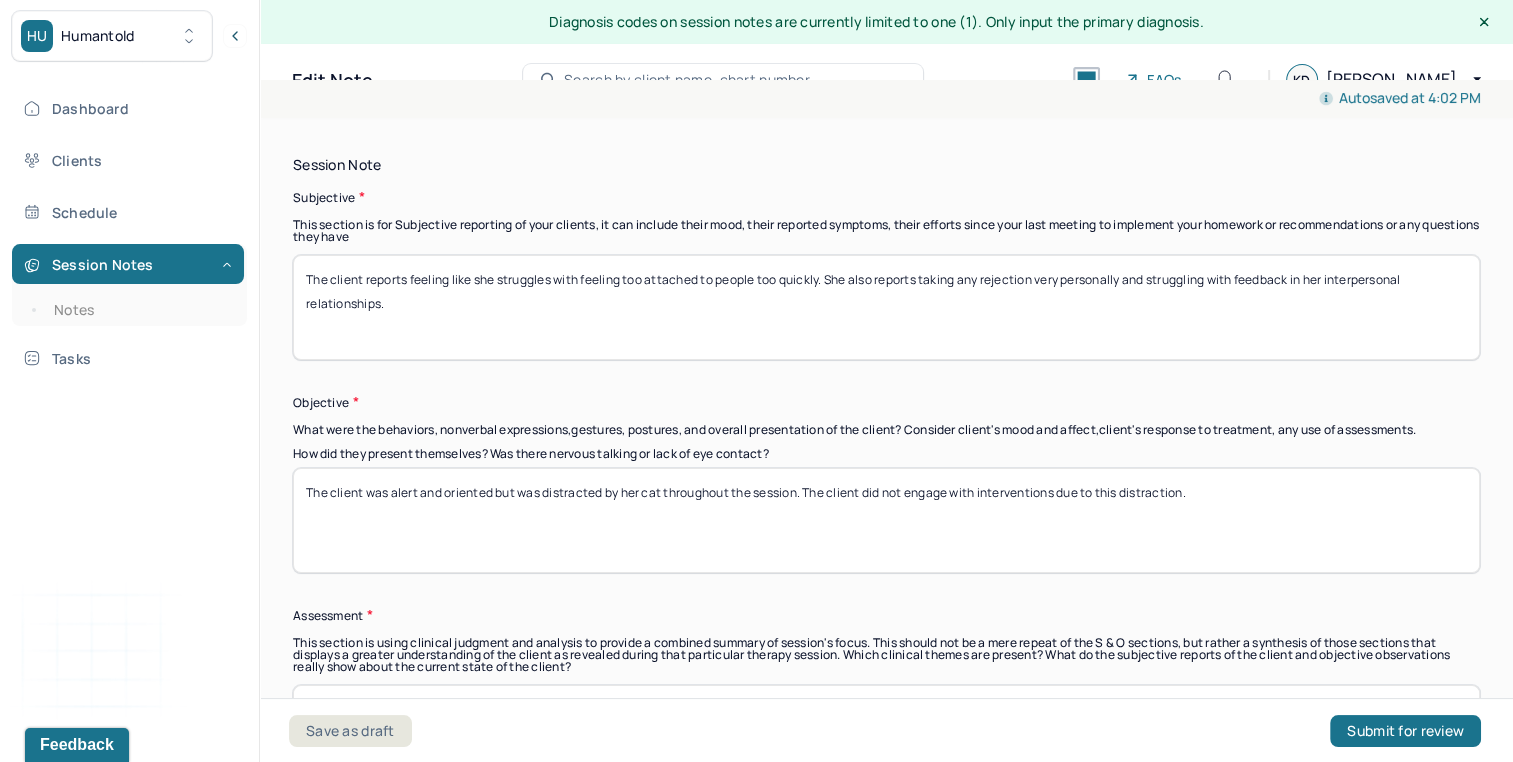 click on "The client was alert and oriented but was distracted by her cat throughout the session as evidenced by their attending to their work email and biting their nails. The client did not engage with interventions due to this distraction." at bounding box center [886, 520] 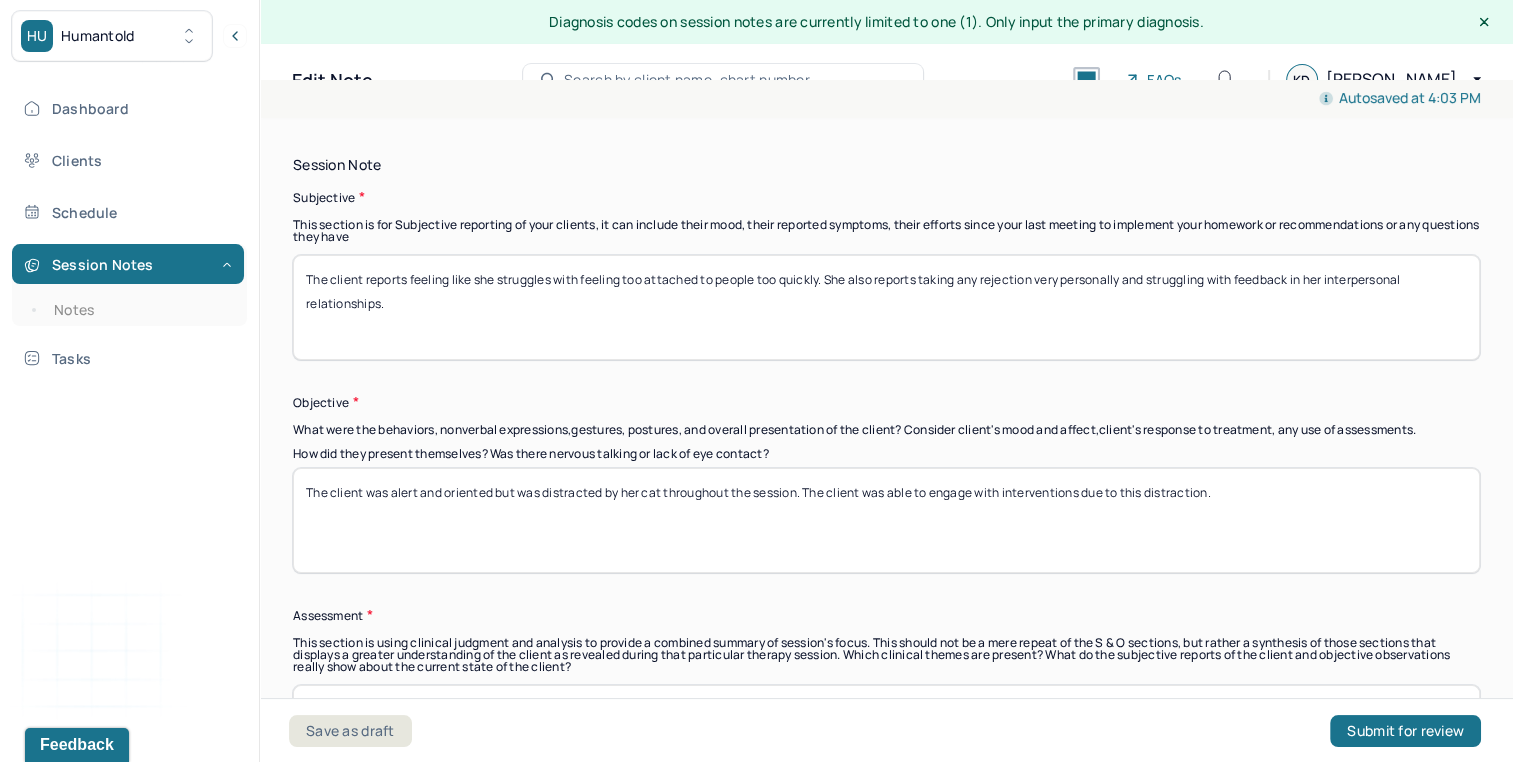 click on "The client was alert and oriented but was distracted by her cat throughout the session. The client was able to engage with interventions due to this distraction." at bounding box center (886, 520) 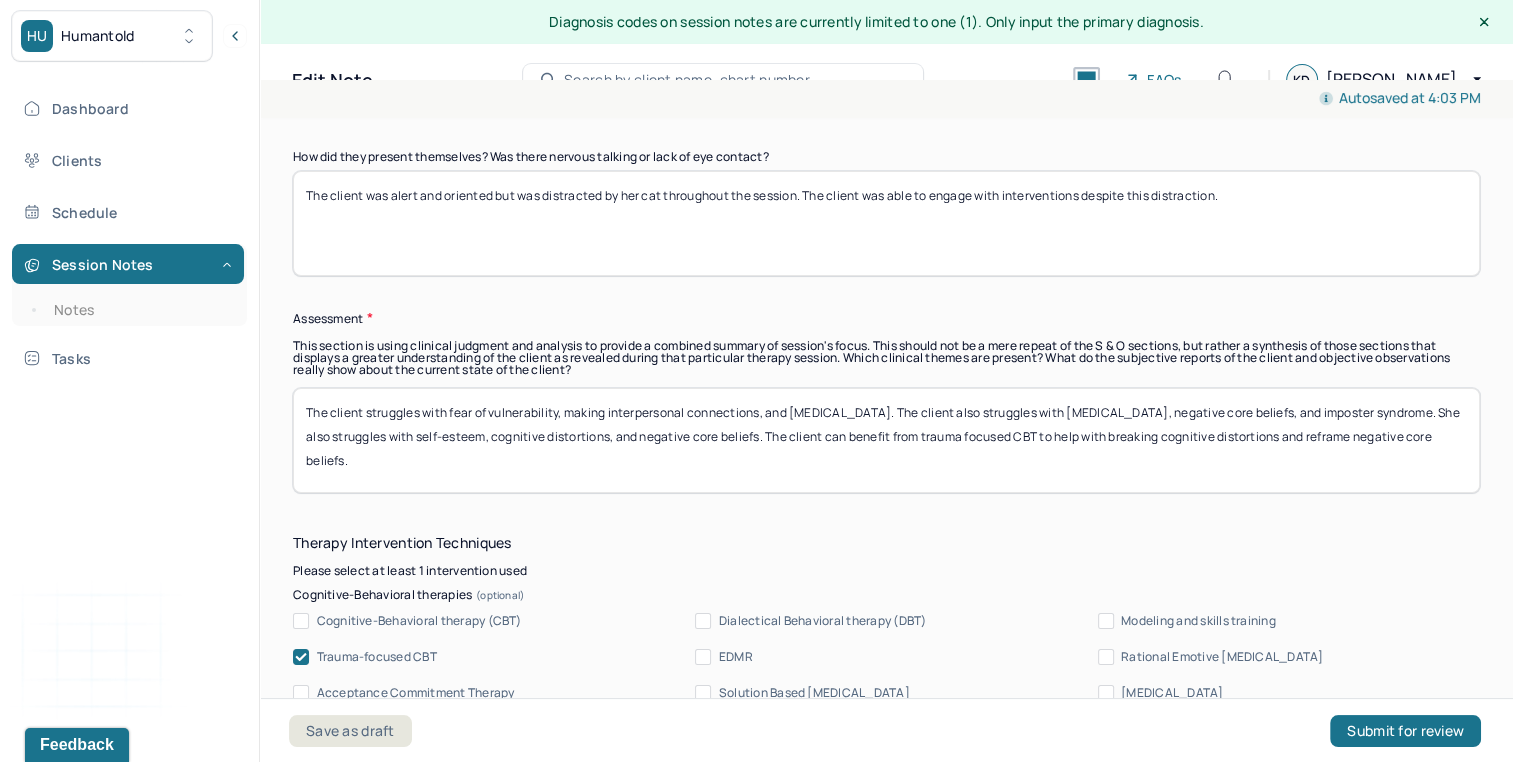 scroll, scrollTop: 1713, scrollLeft: 0, axis: vertical 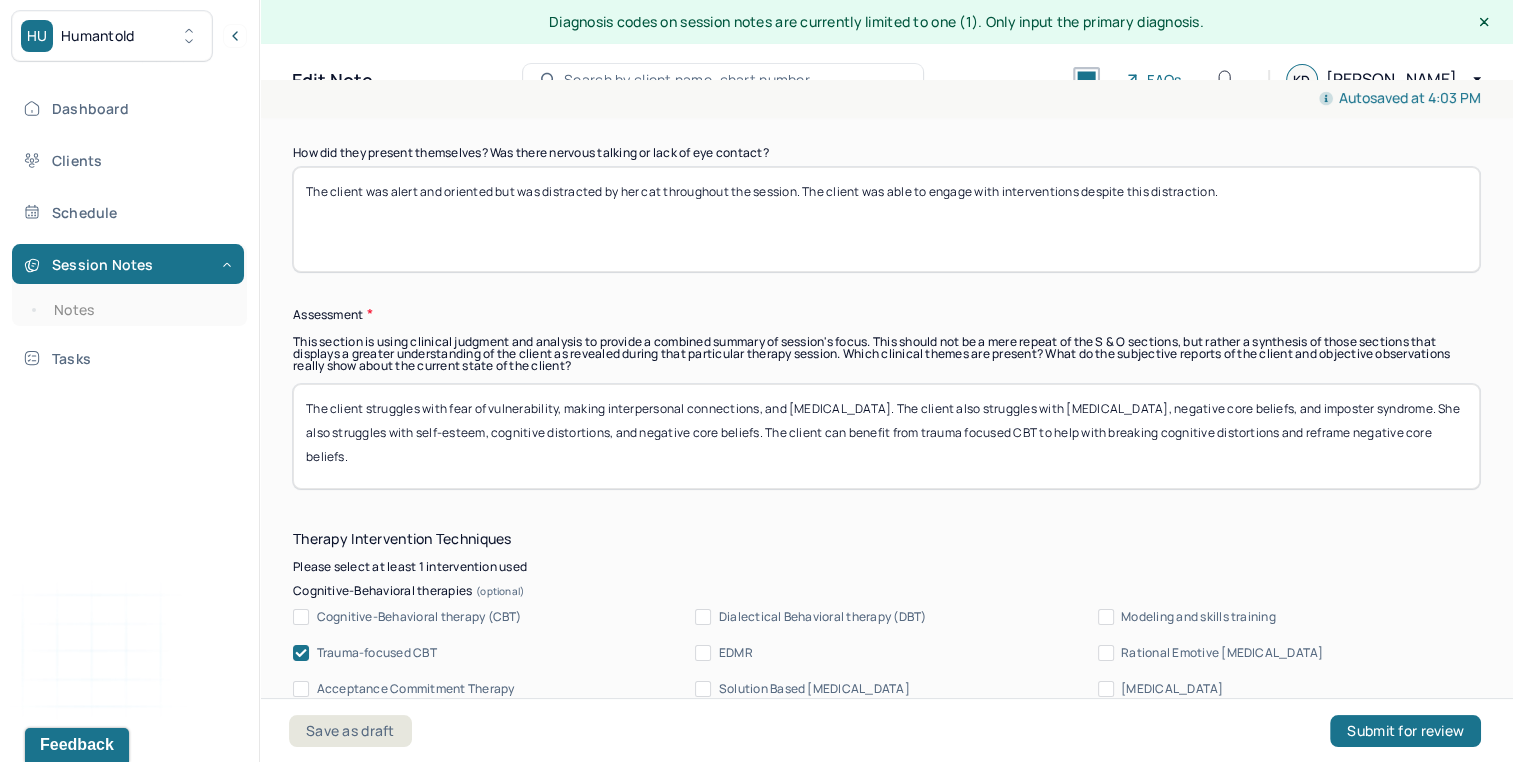 type on "The client was alert and oriented but was distracted by her cat throughout the session. The client was able to engage with interventions despite this distraction." 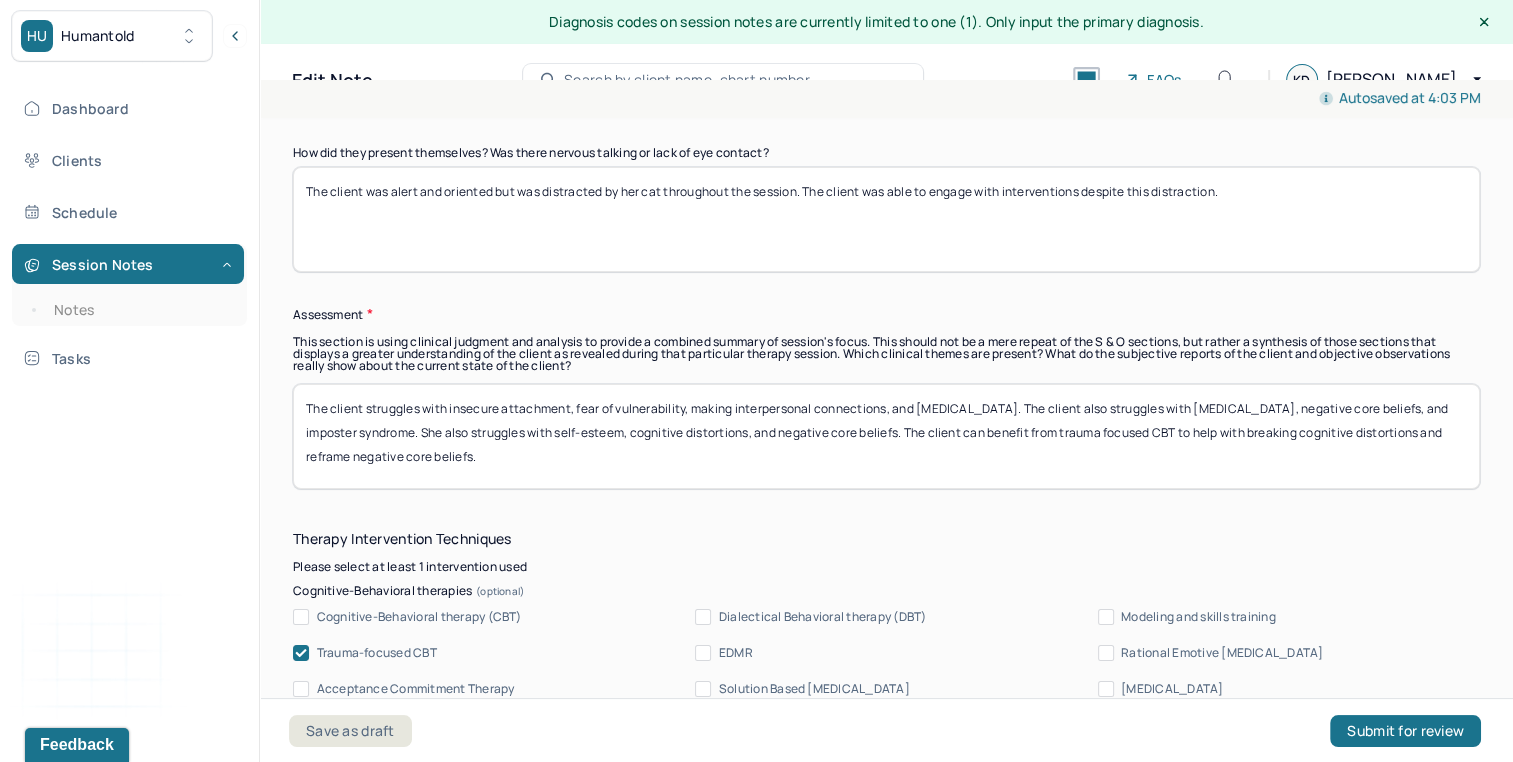 click on "The client struggles with insecure attatchment, fear of vulnerability, making interpersonal connections, and [MEDICAL_DATA]. The client also struggles with [MEDICAL_DATA], negative core beliefs, and imposter syndrome. She also struggles with self-esteem, cognitive distortions, and negative core beliefs. The client can benefit from trauma focused CBT to help with breaking cognitive distortions and reframe negative core beliefs." at bounding box center (886, 436) 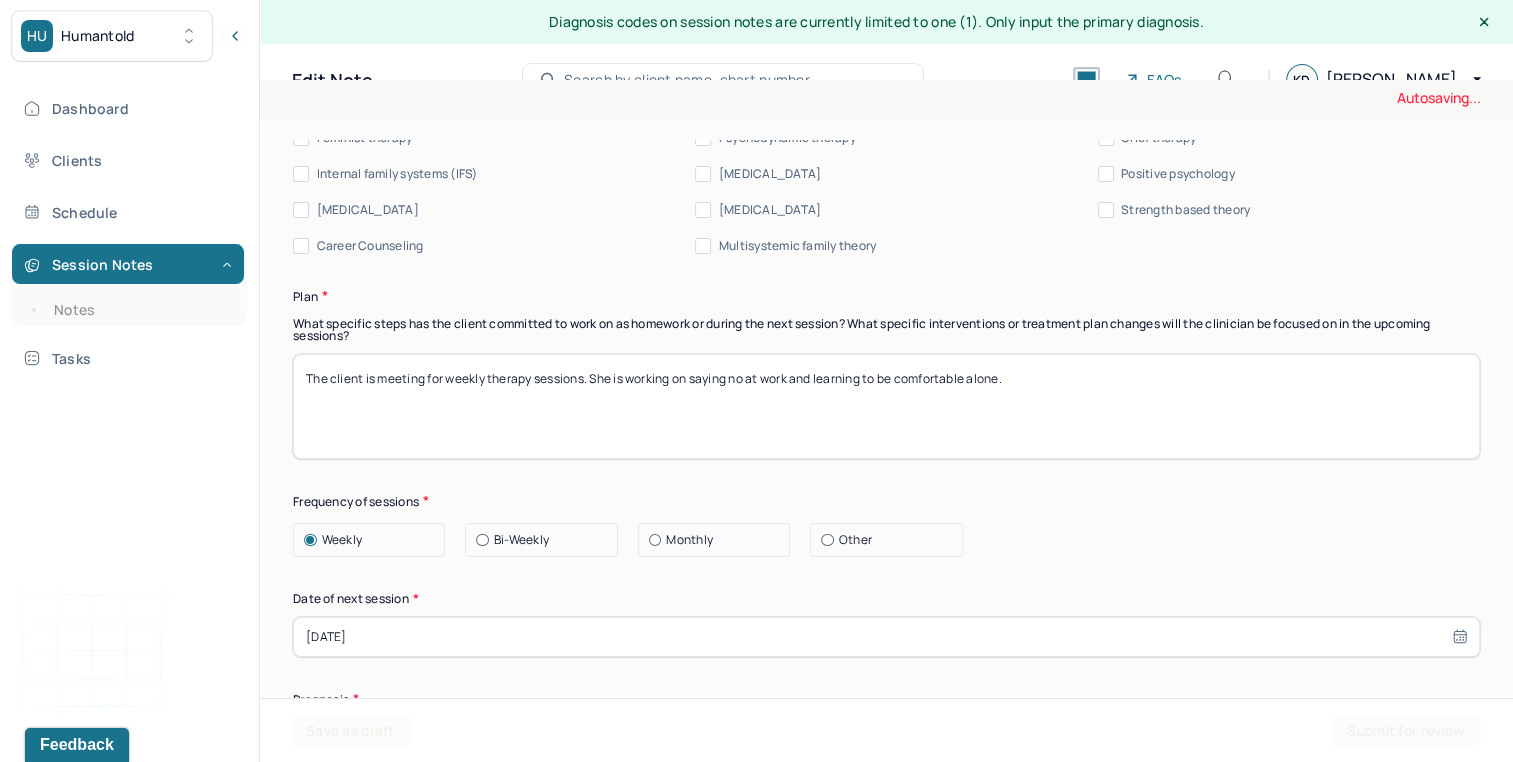 scroll, scrollTop: 2448, scrollLeft: 0, axis: vertical 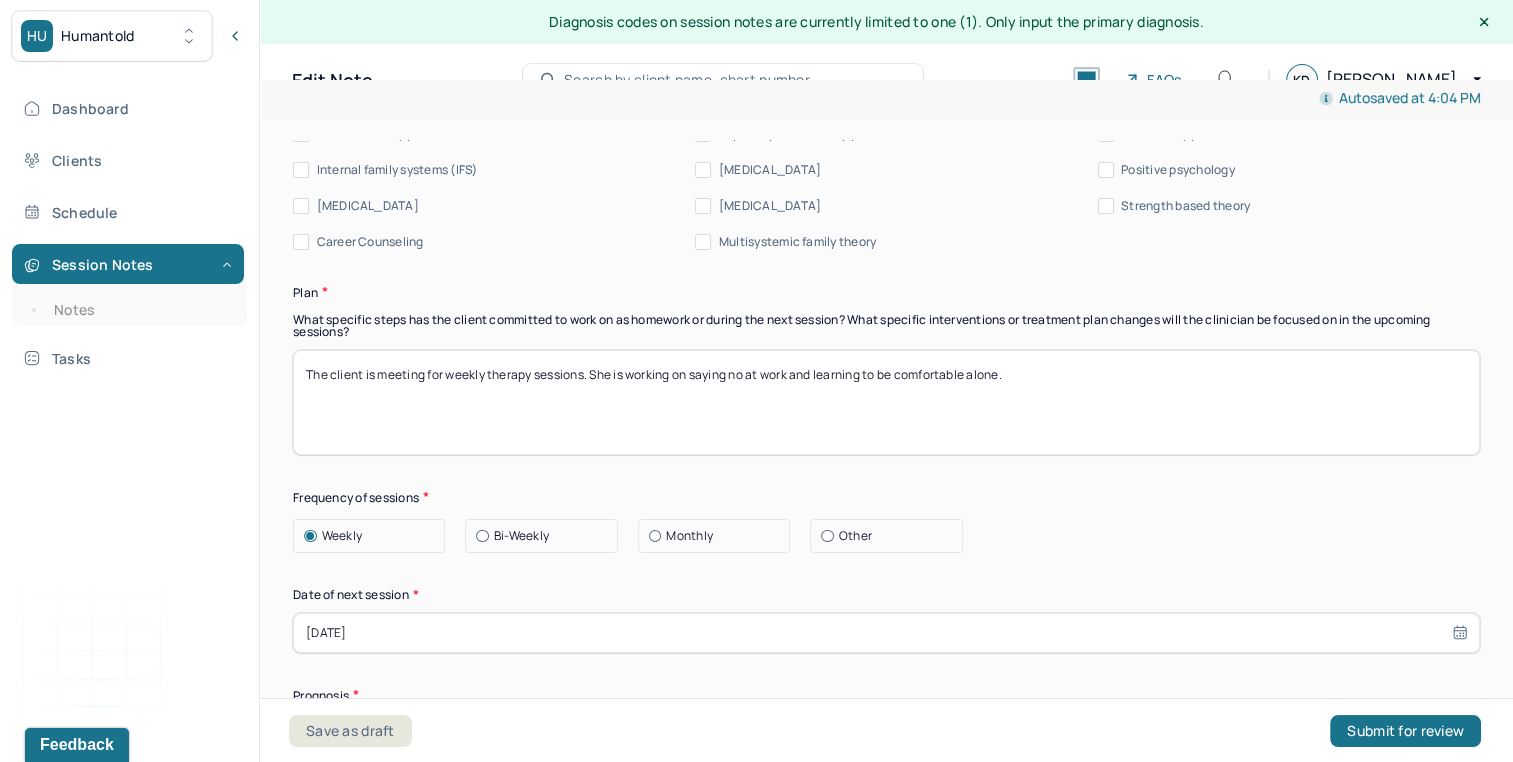 type on "The client struggles with insecure attachment, [MEDICAL_DATA], and fear of vulnerability. She also struggles with [MEDICAL_DATA], negative core beliefs, and imposter syndrome. She also struggles with self-esteem, cognitive distortions, and negative core beliefs. The client can benefit from trauma focused CBT to help with breaking cognitive distortions and reframe negative core beliefs." 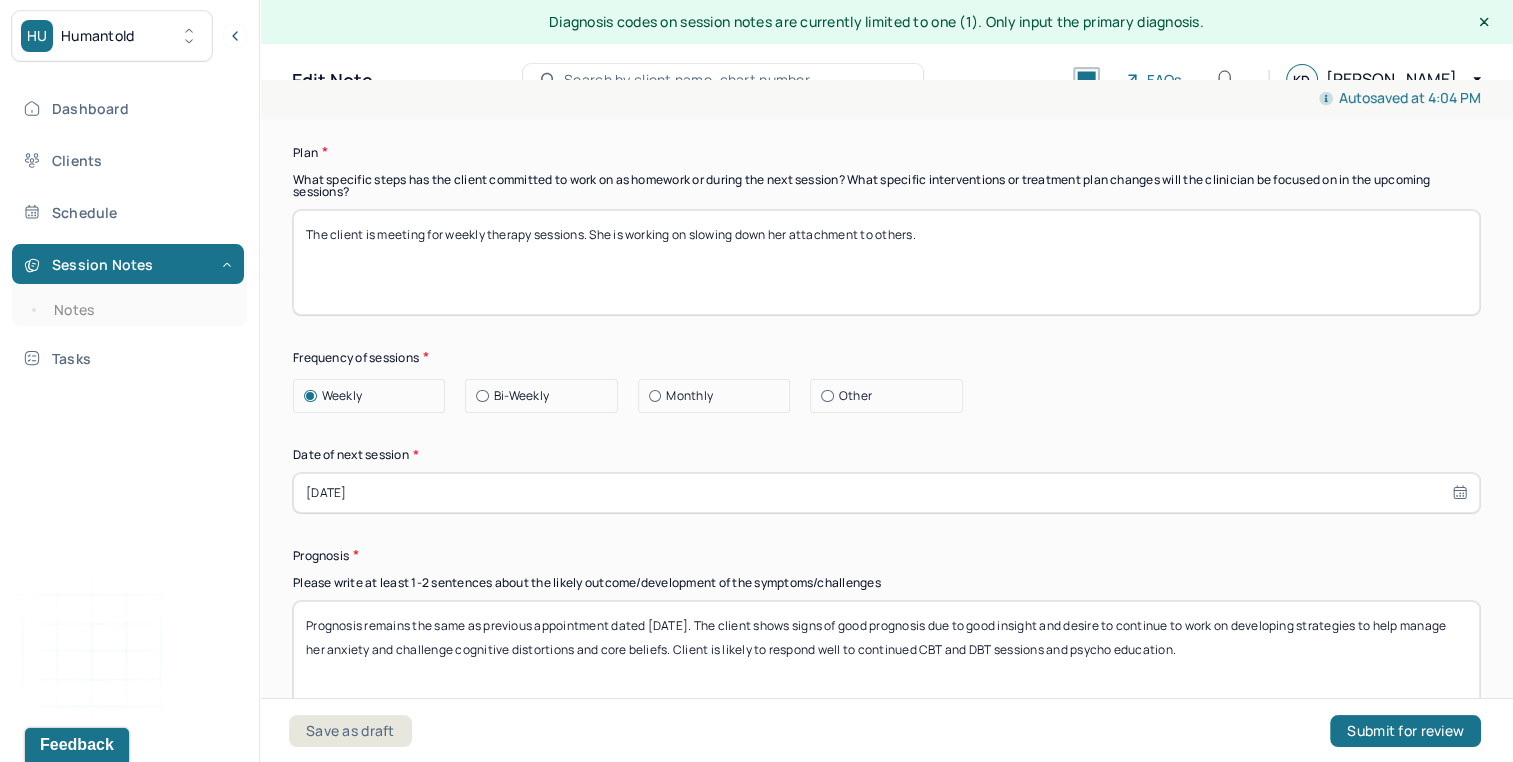 scroll, scrollTop: 2729, scrollLeft: 0, axis: vertical 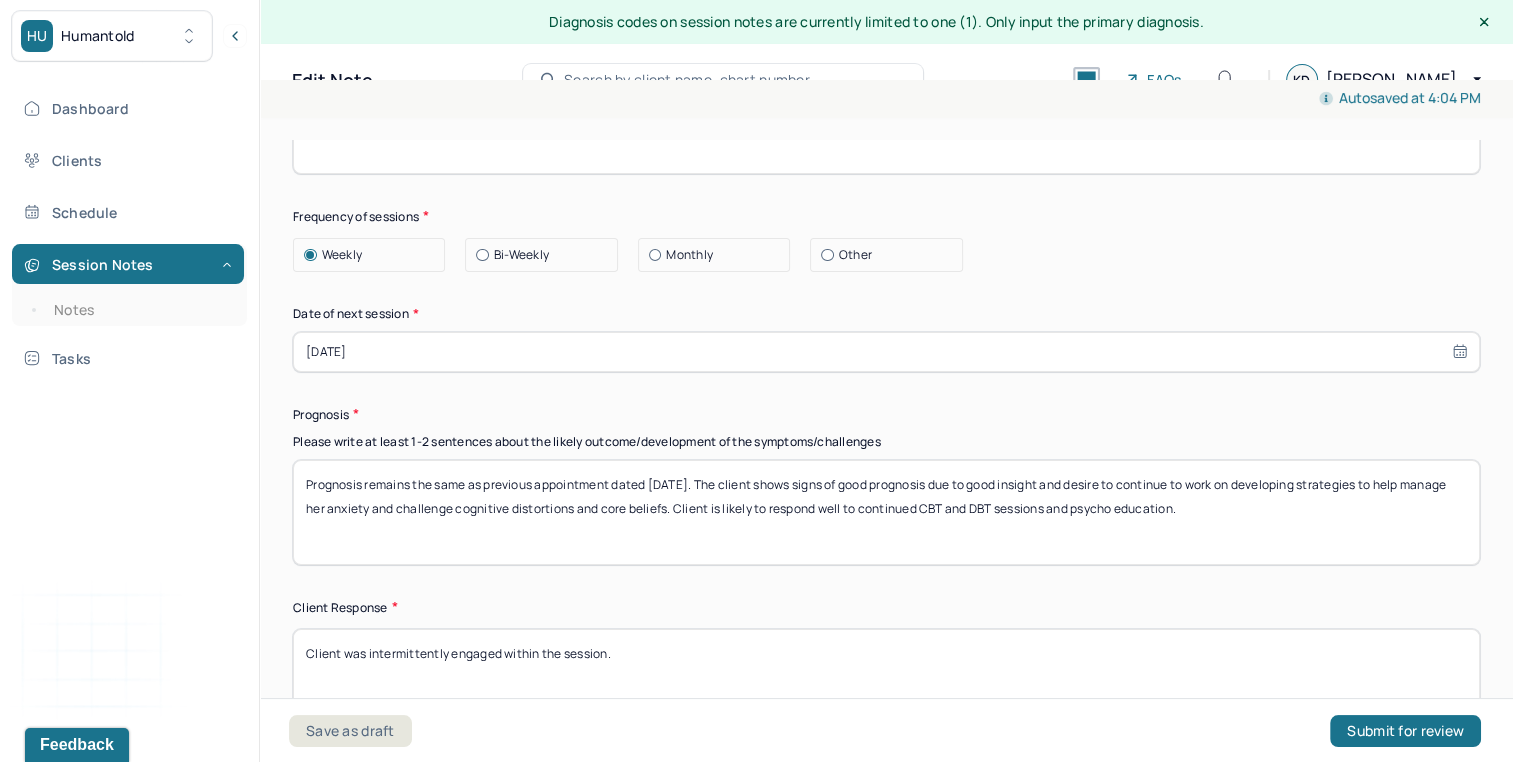 type on "The client is meeting for weekly therapy sessions. She is working on slowing down her attachment to others." 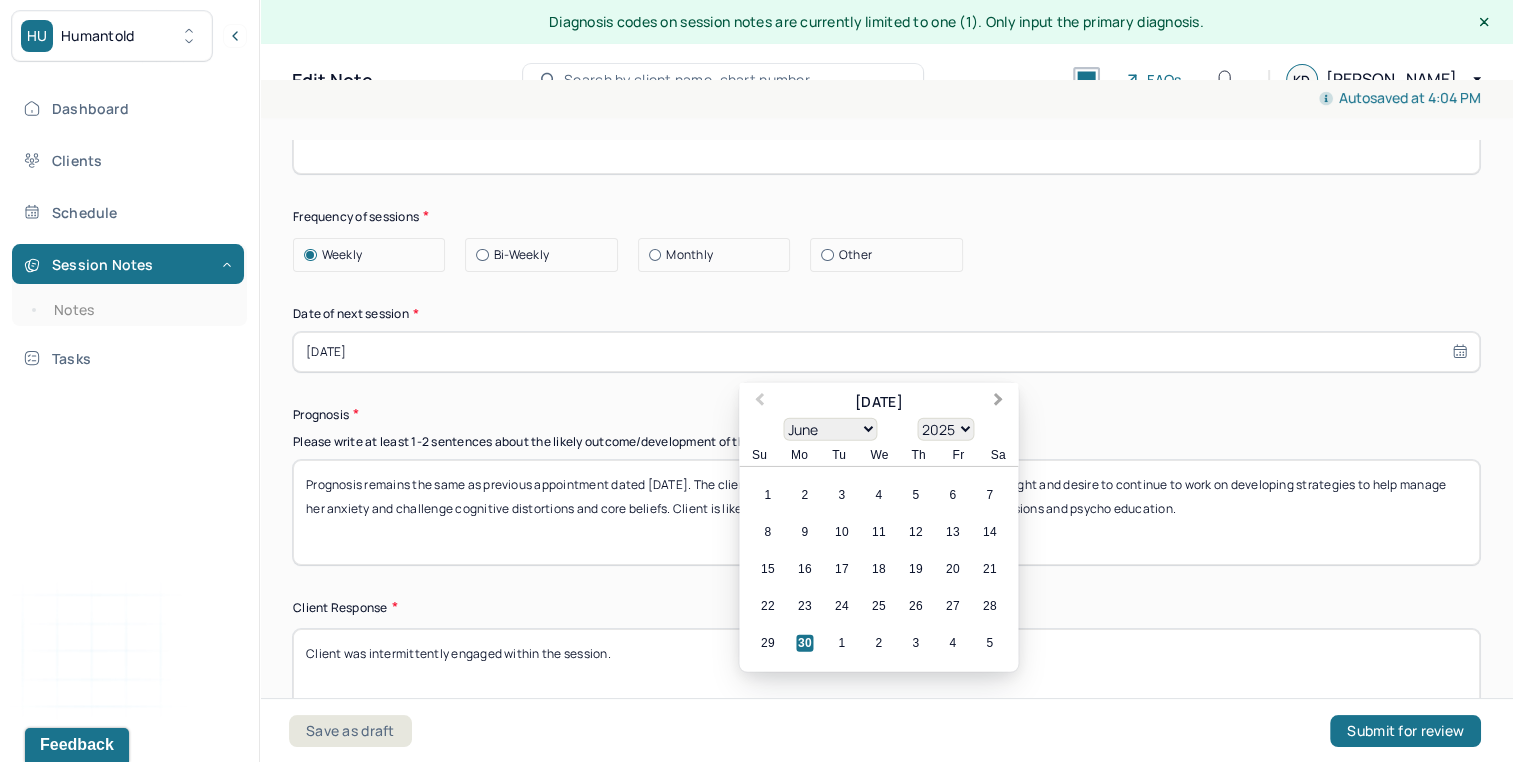 click on "Next Month" at bounding box center (1000, 403) 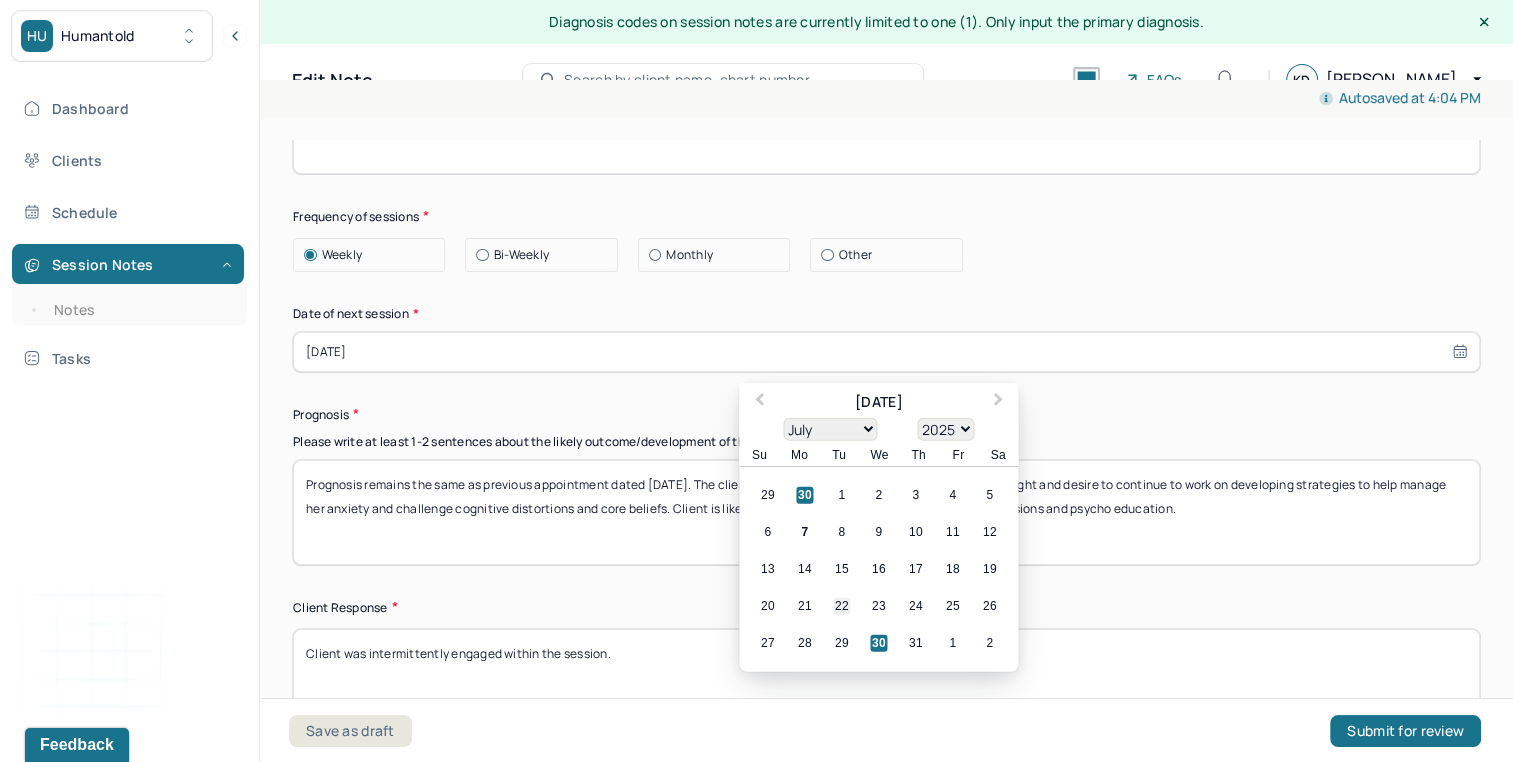 click on "22" at bounding box center (841, 605) 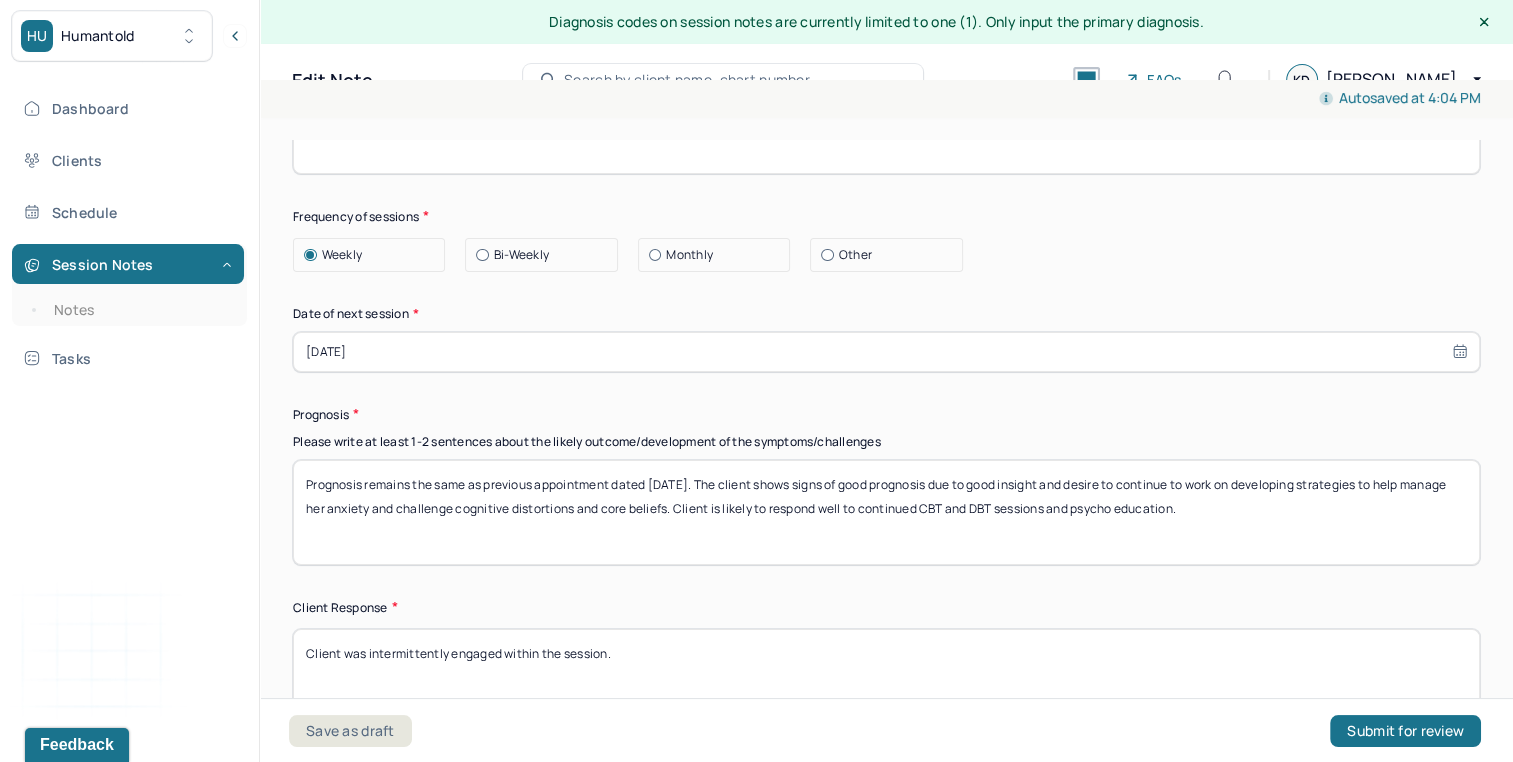 select on "6" 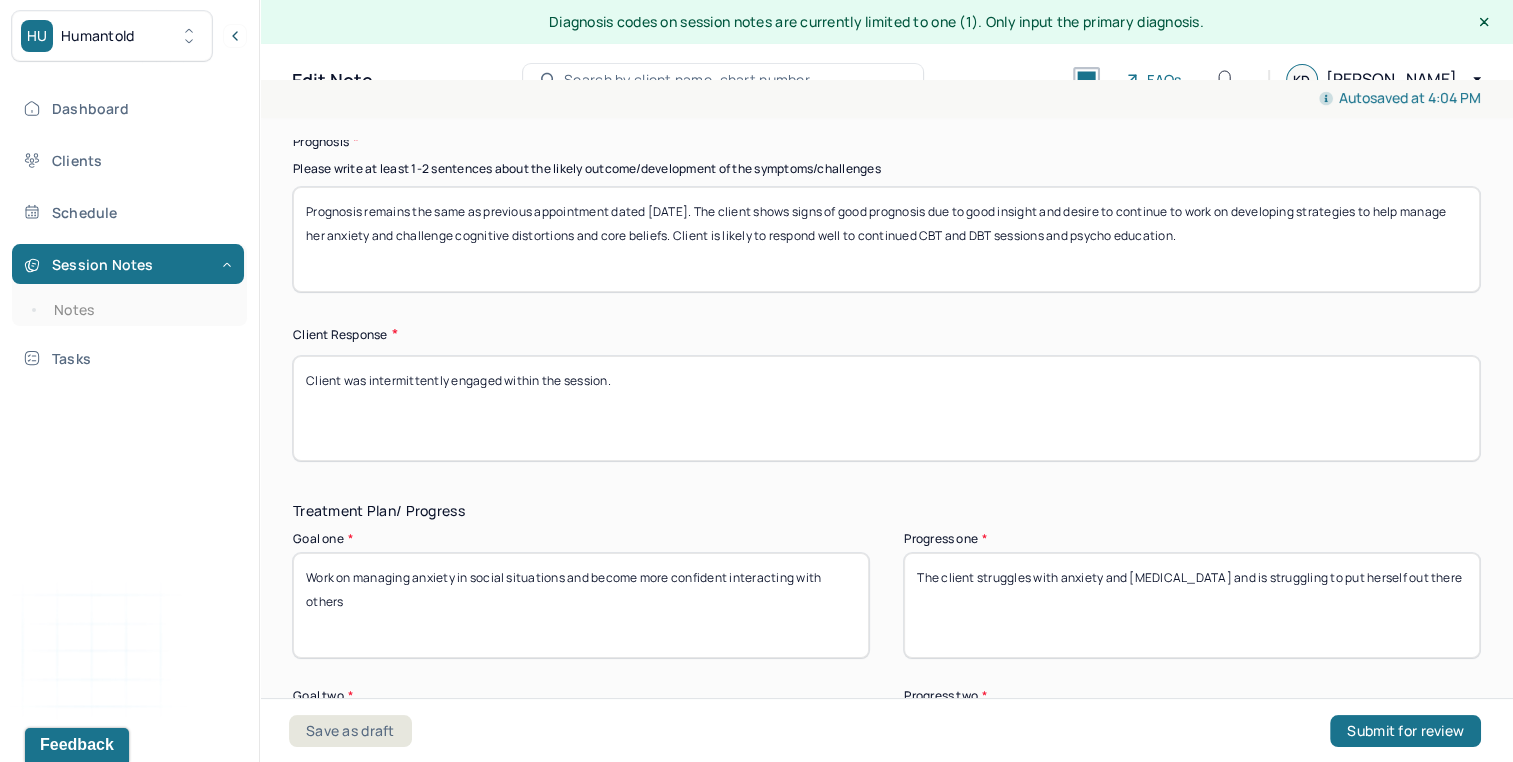 scroll, scrollTop: 3003, scrollLeft: 0, axis: vertical 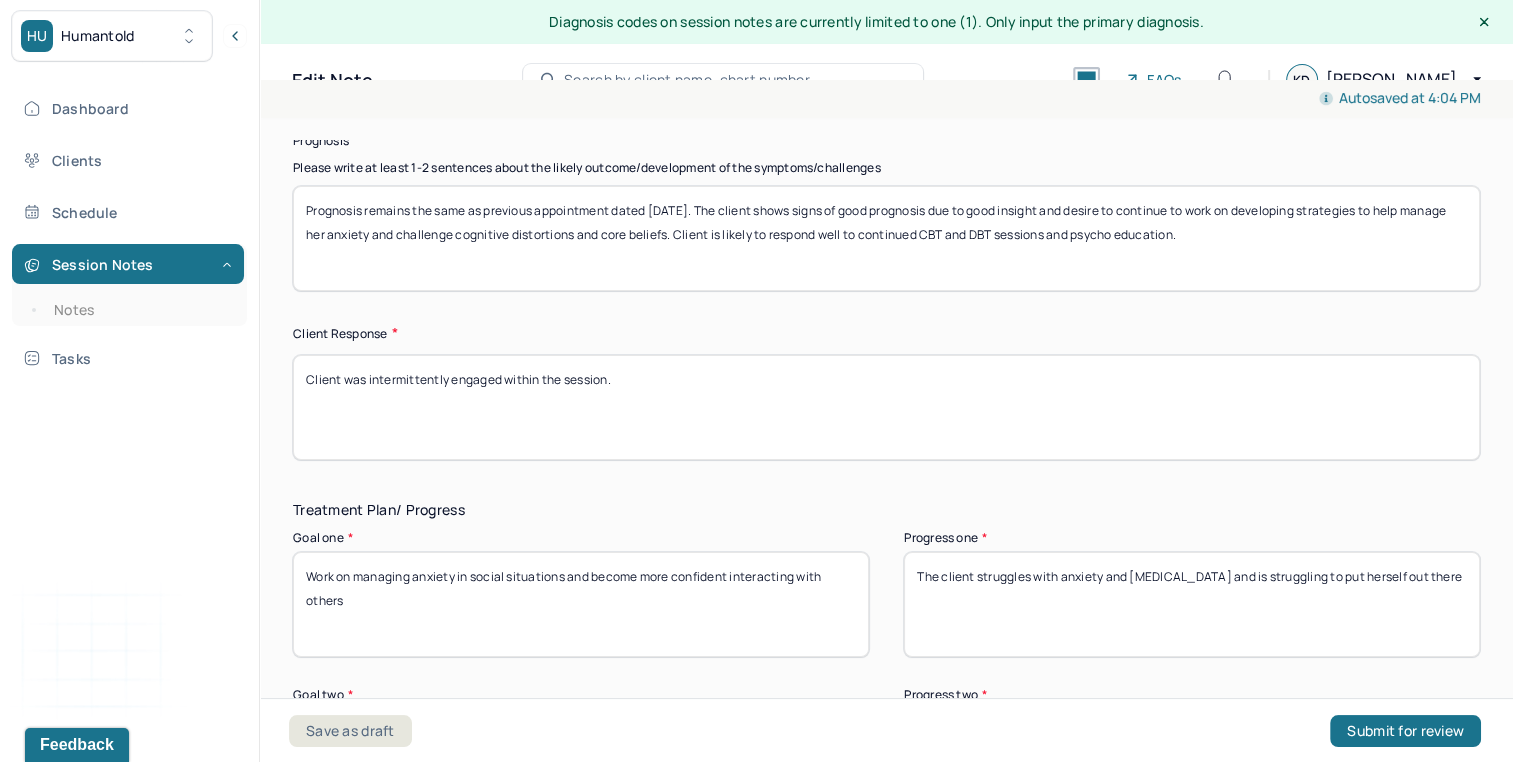 type on "Prognosis remains the same as previous appointment dated [DATE]. The client shows signs of good prognosis due to good insight and desire to continue to work on developing strategies to help manage her anxiety and challenge cognitive distortions and core beliefs. Client is likely to respond well to continued CBT and DBT sessions and psycho education." 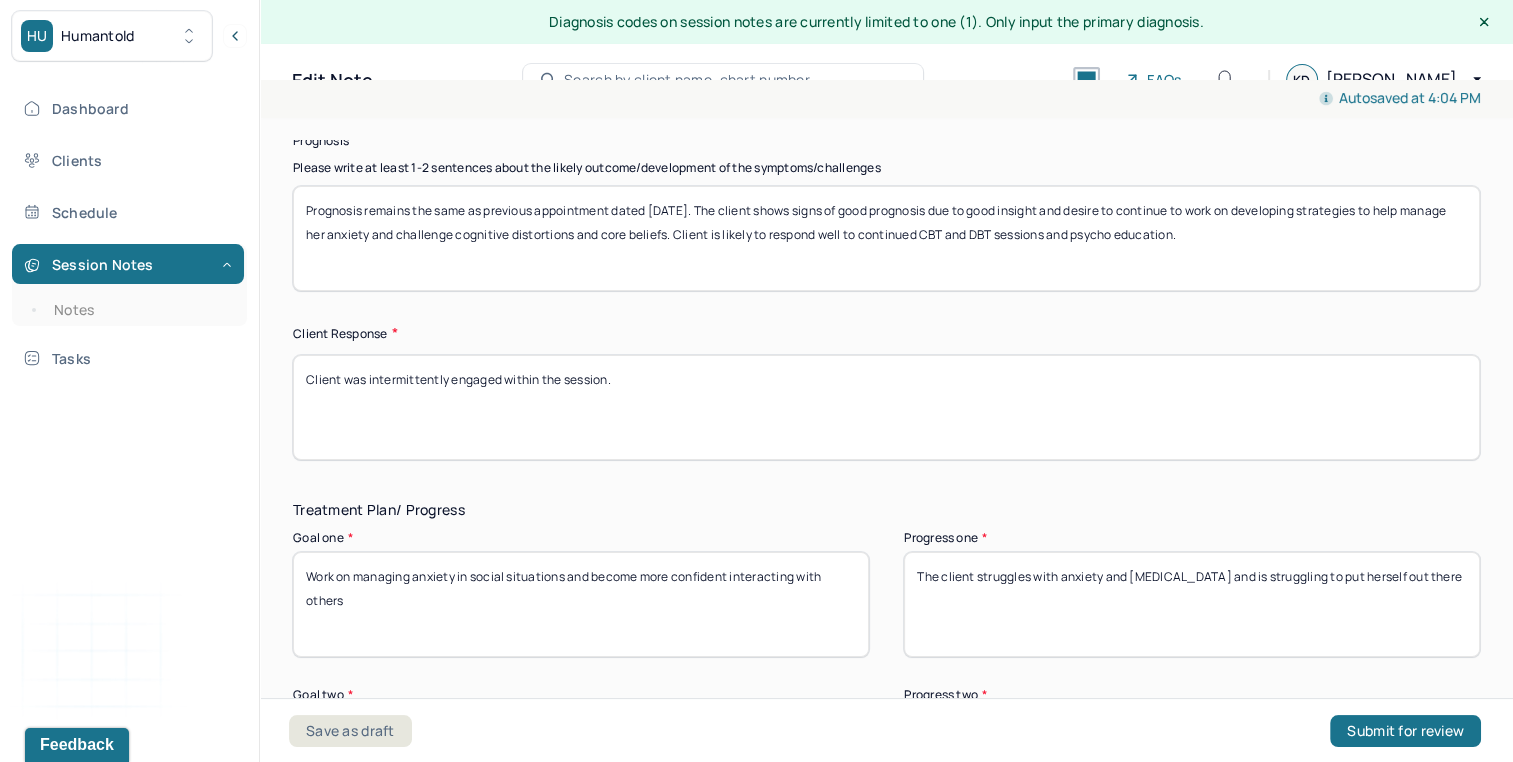 drag, startPoint x: 368, startPoint y: 377, endPoint x: 503, endPoint y: 375, distance: 135.01482 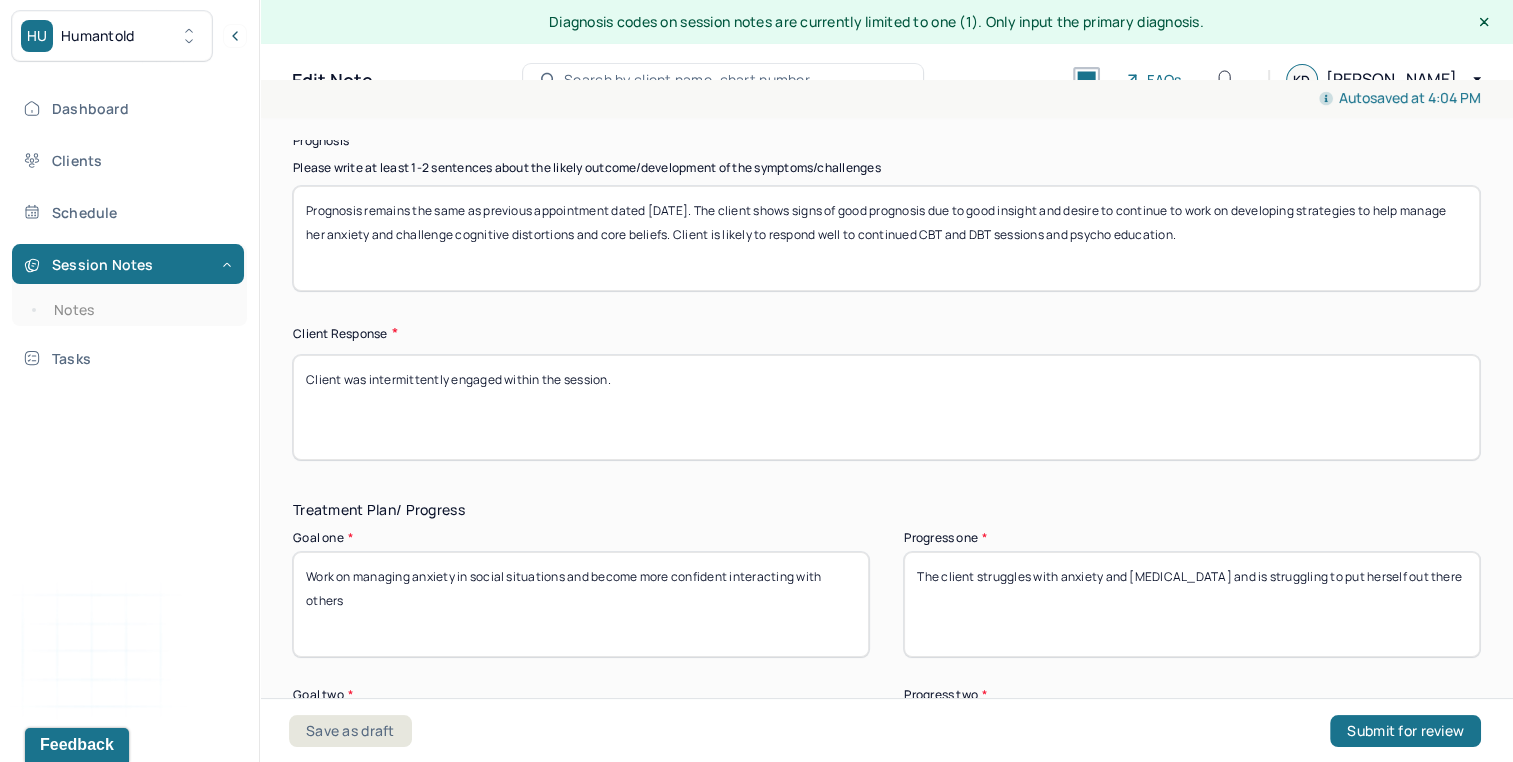 click on "Client was intermittently engaged within the session." at bounding box center (886, 407) 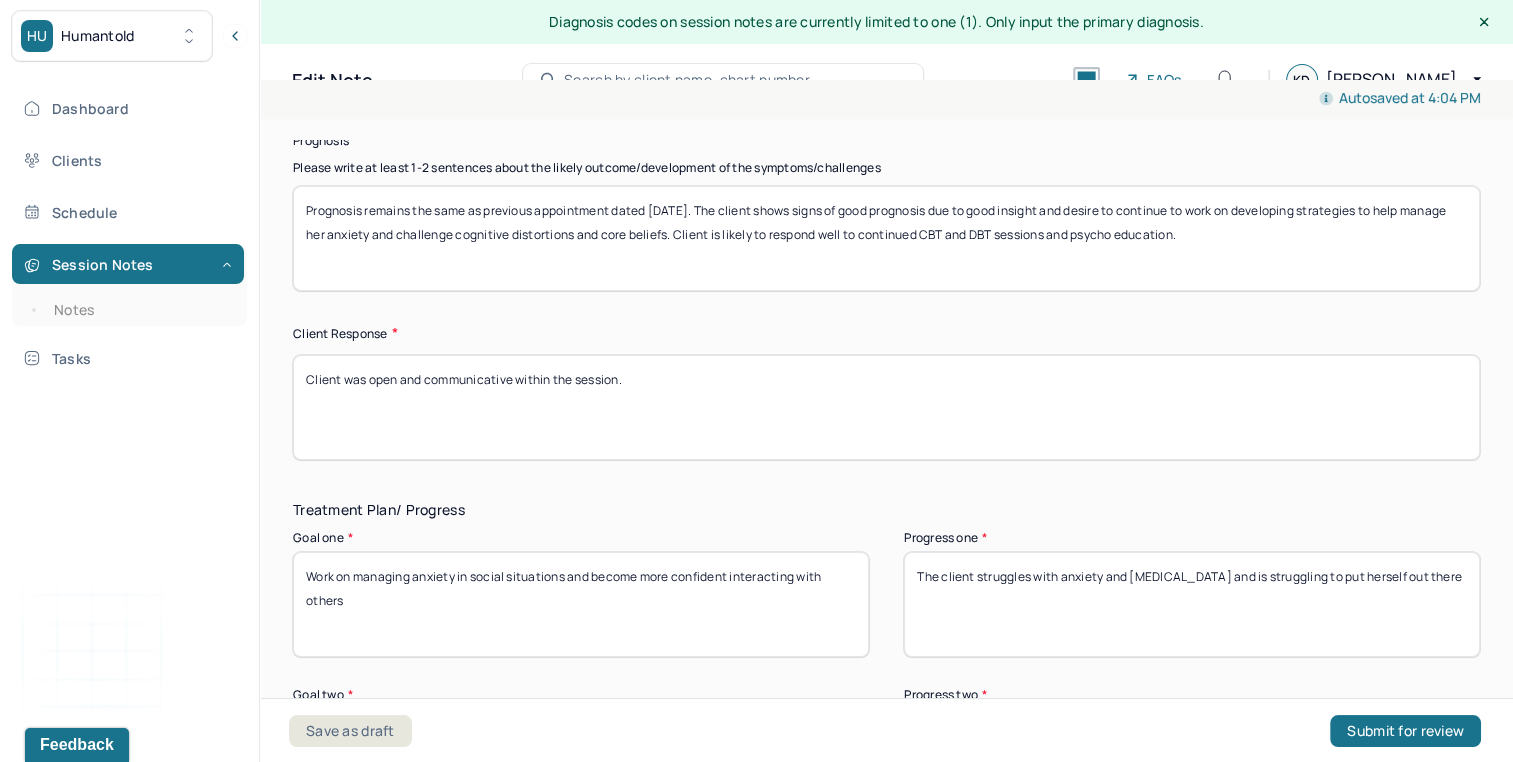 type on "Client was open and communicative within the session." 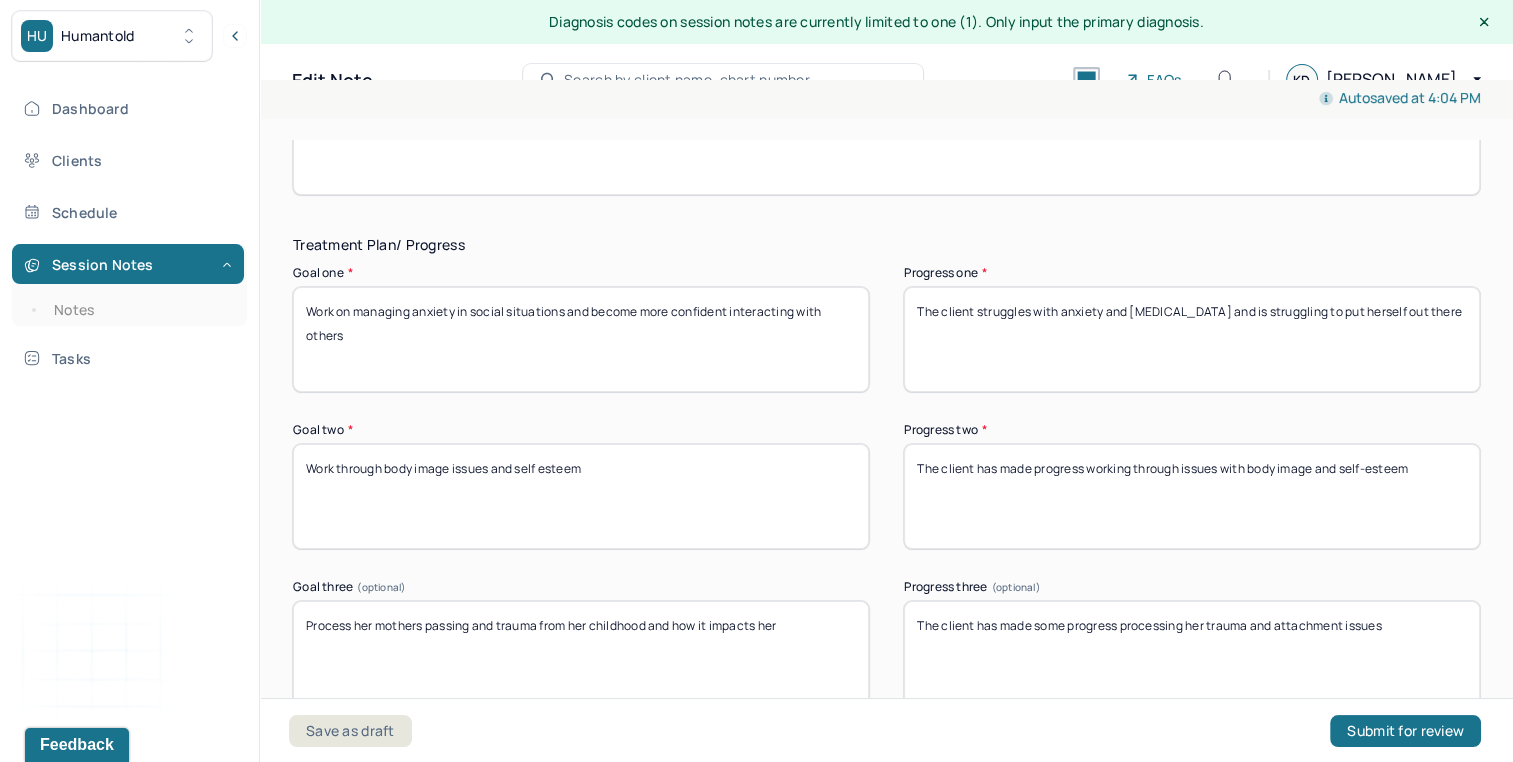 scroll, scrollTop: 3277, scrollLeft: 0, axis: vertical 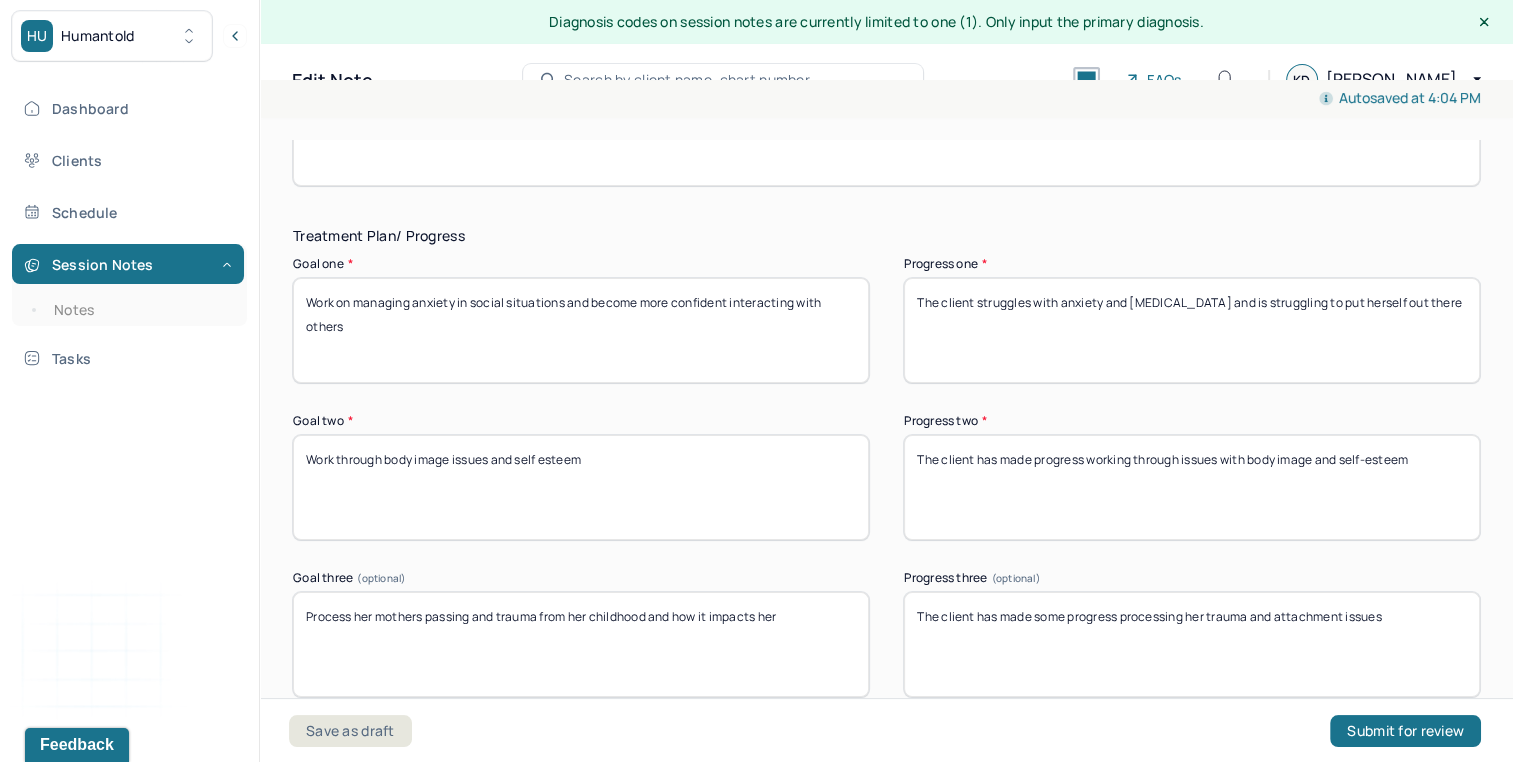 drag, startPoint x: 1219, startPoint y: 303, endPoint x: 1527, endPoint y: 391, distance: 320.32483 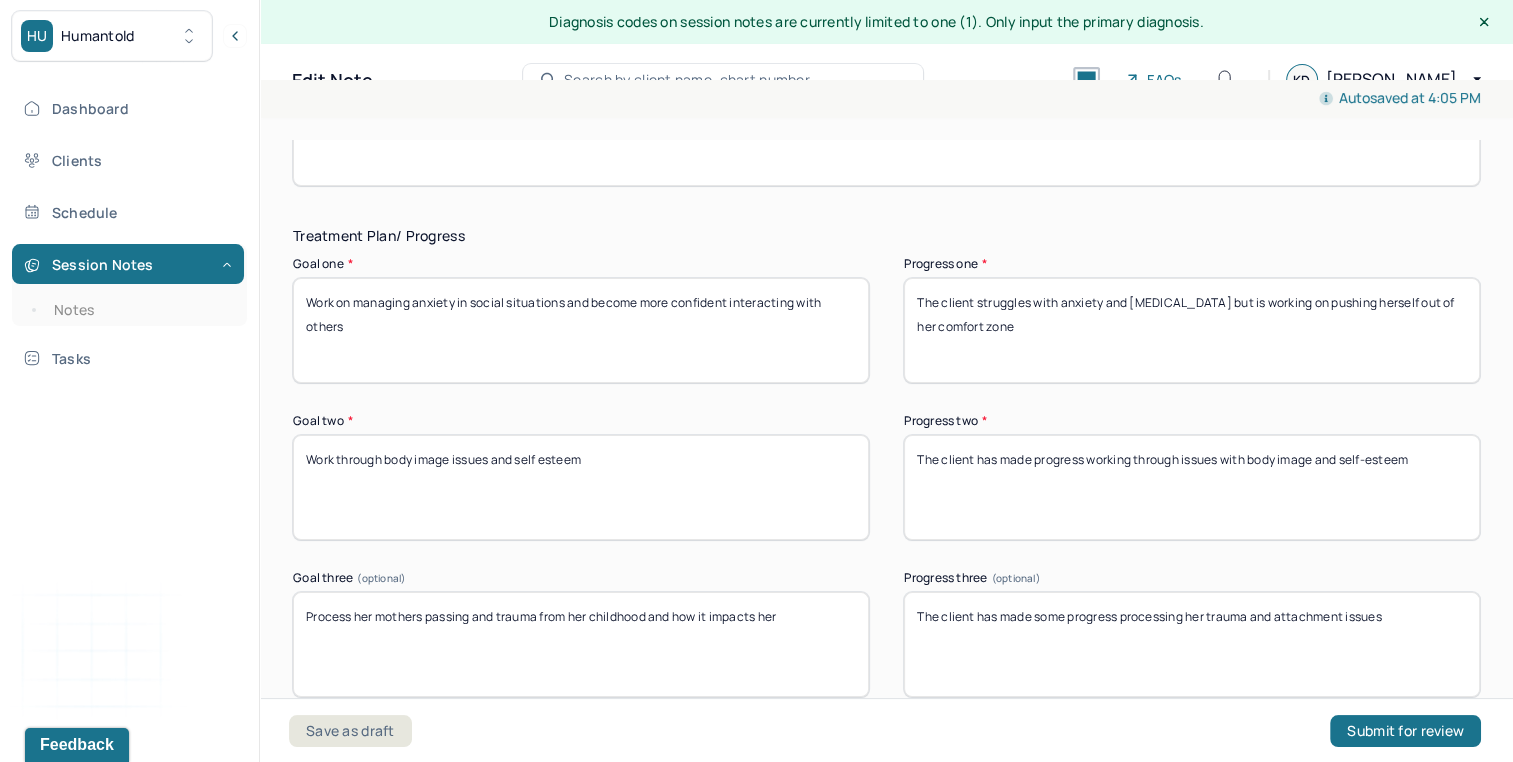 type on "The client struggles with anxiety and [MEDICAL_DATA] but is working on pushing herself out of her comfort zone" 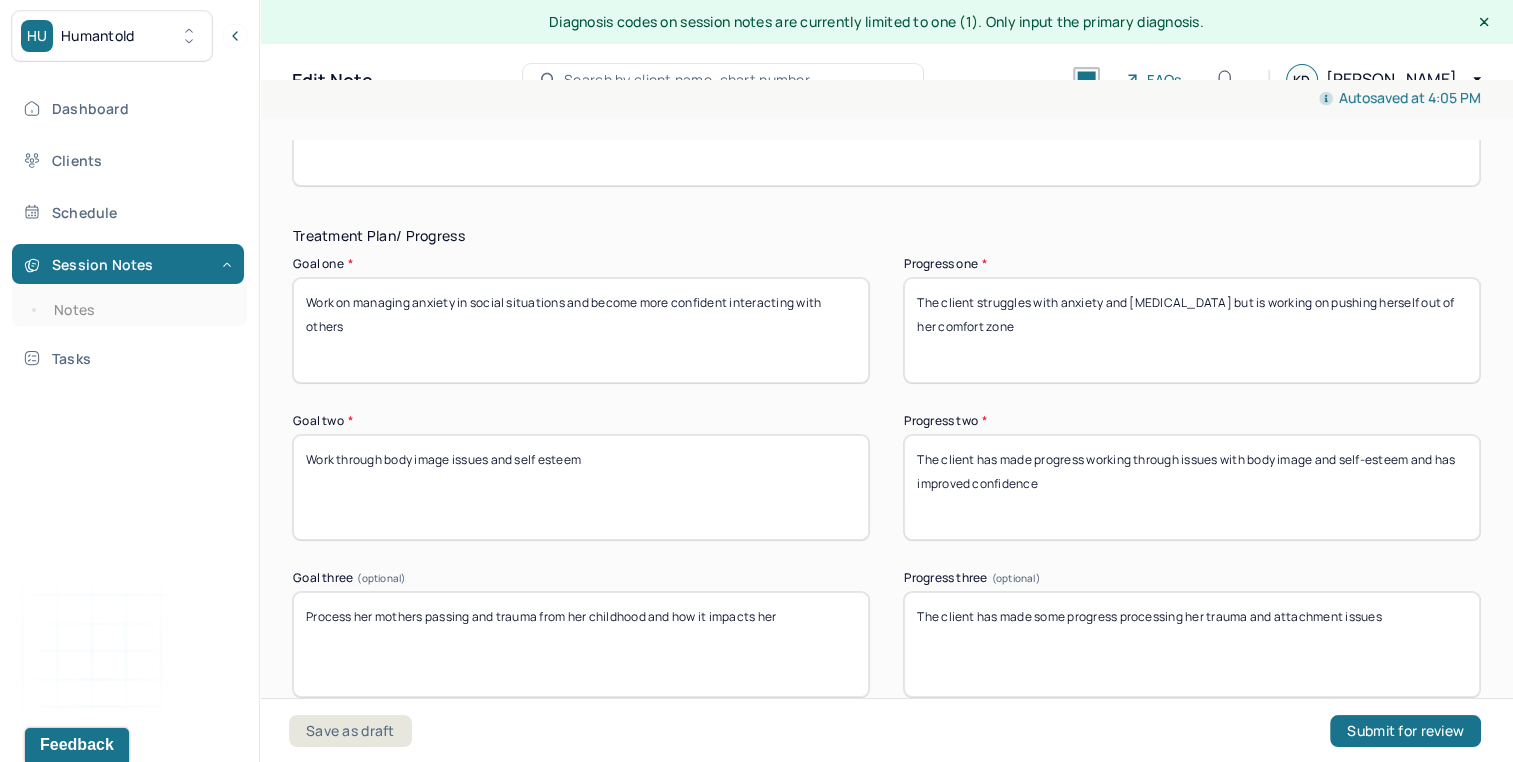 type on "The client has made progress working through issues with body image and self-esteem and has improved confidence" 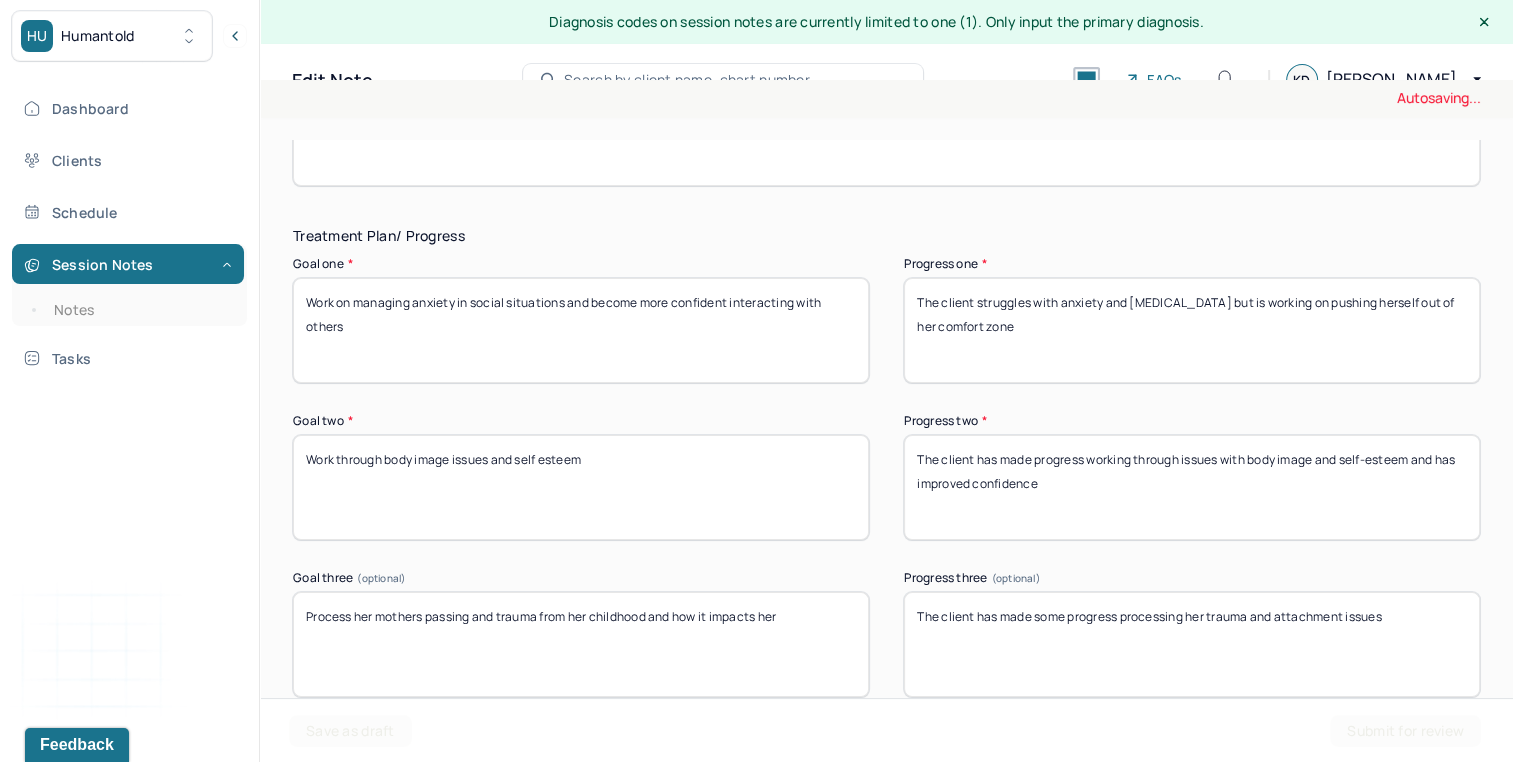 click on "The client has made some progress processing her trauma and attachment issues" at bounding box center [1192, 644] 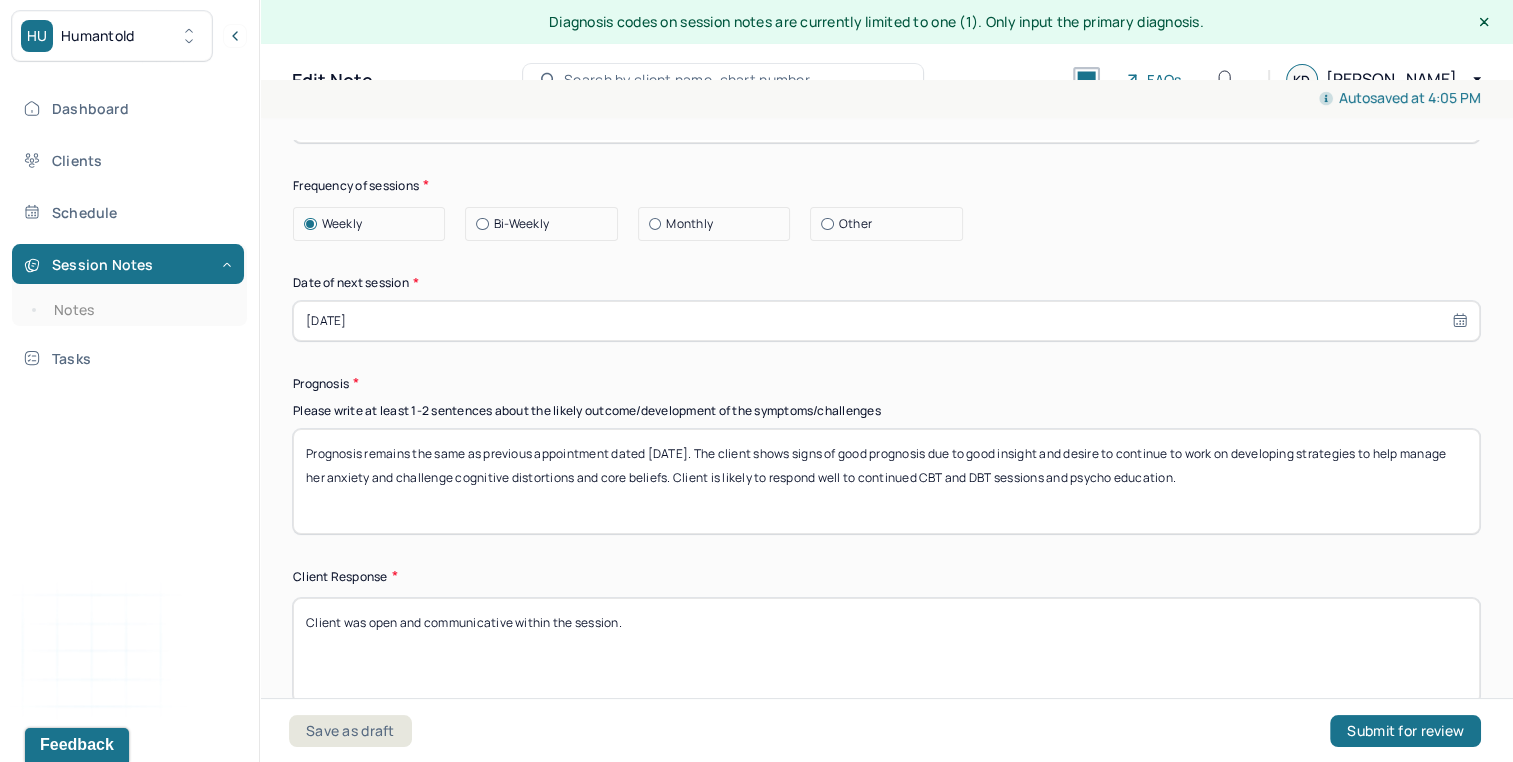 scroll, scrollTop: 2768, scrollLeft: 0, axis: vertical 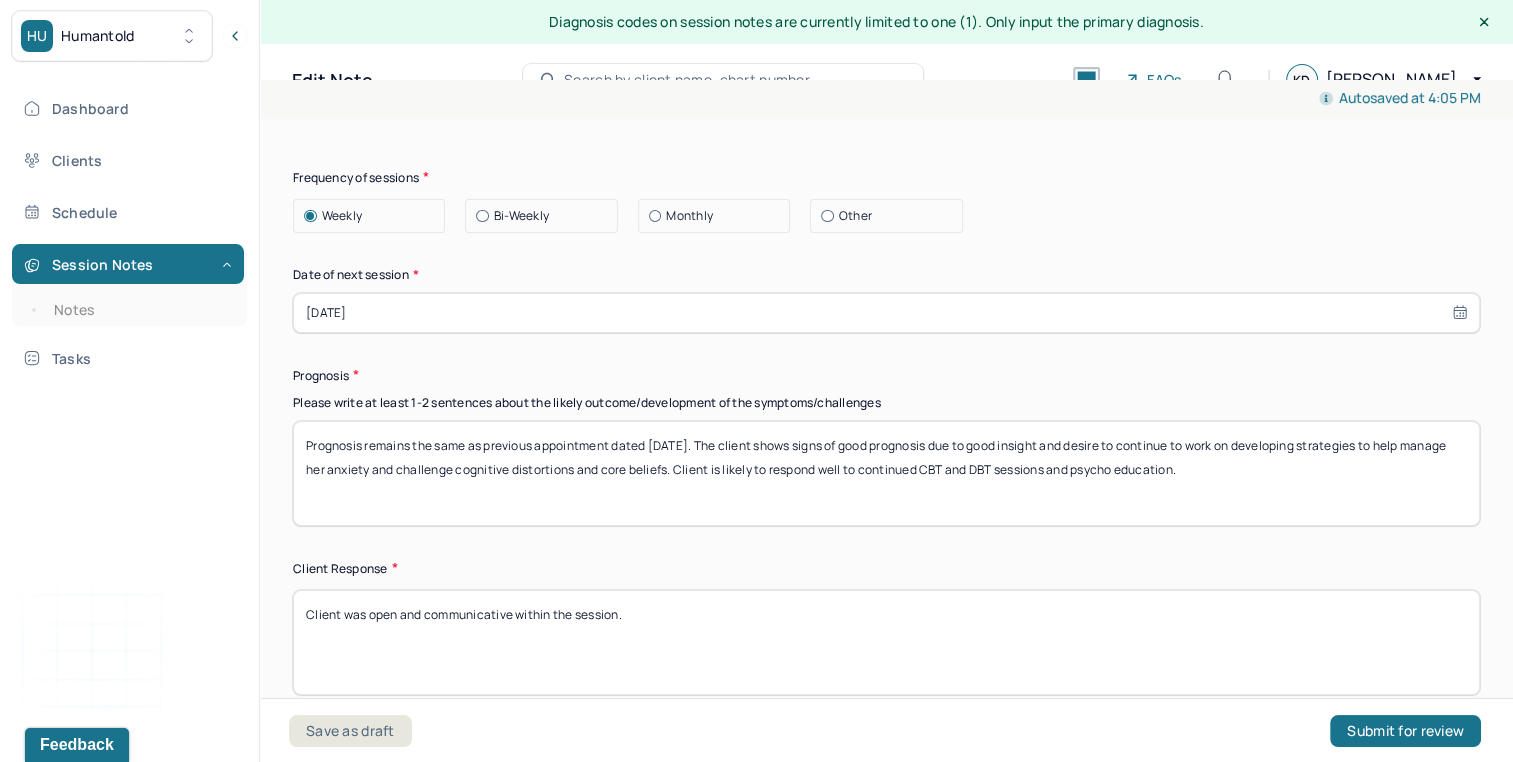 type on "The client has made some progress processing her trauma and attachment issues" 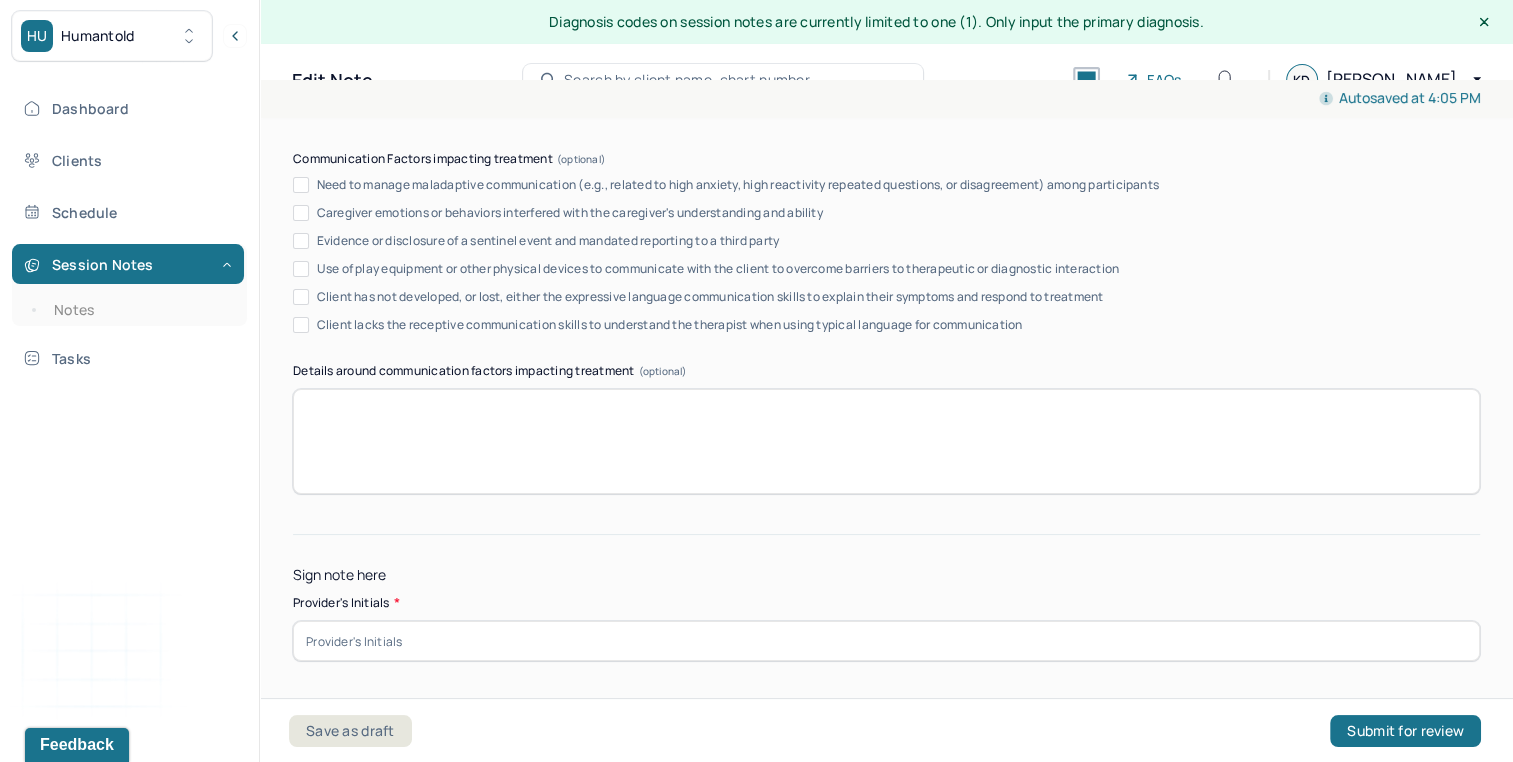 scroll, scrollTop: 3888, scrollLeft: 0, axis: vertical 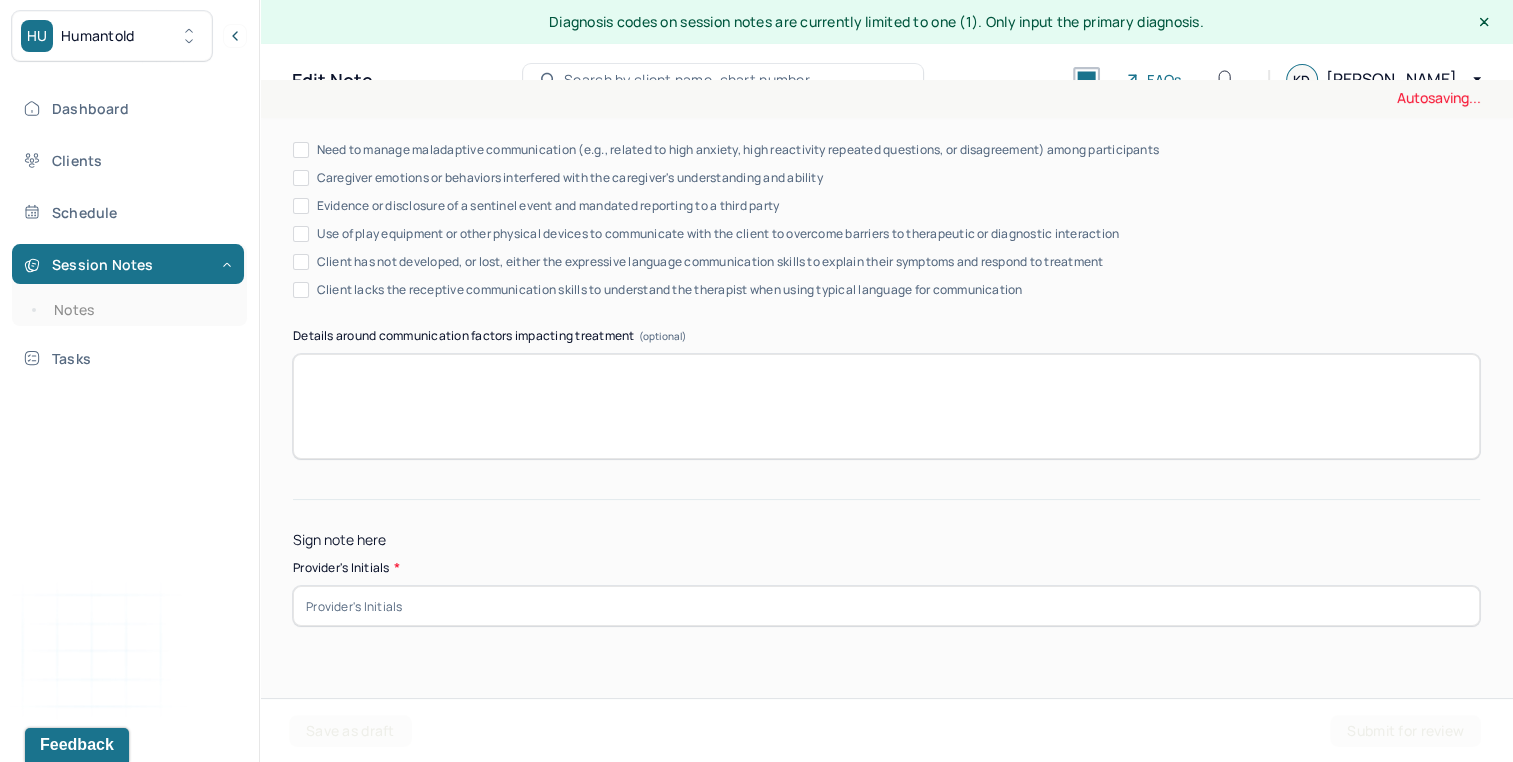 click at bounding box center [886, 606] 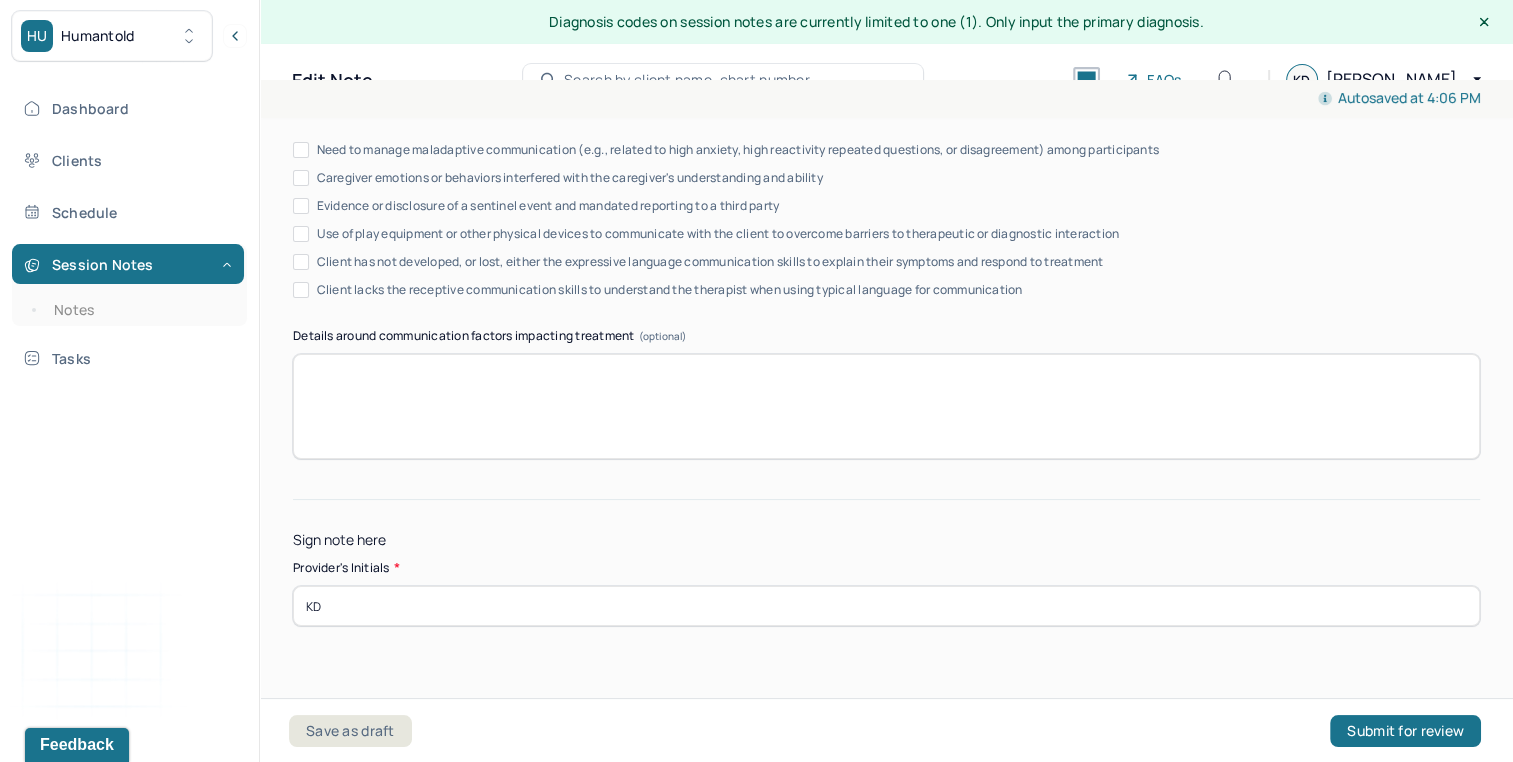 type on "KD" 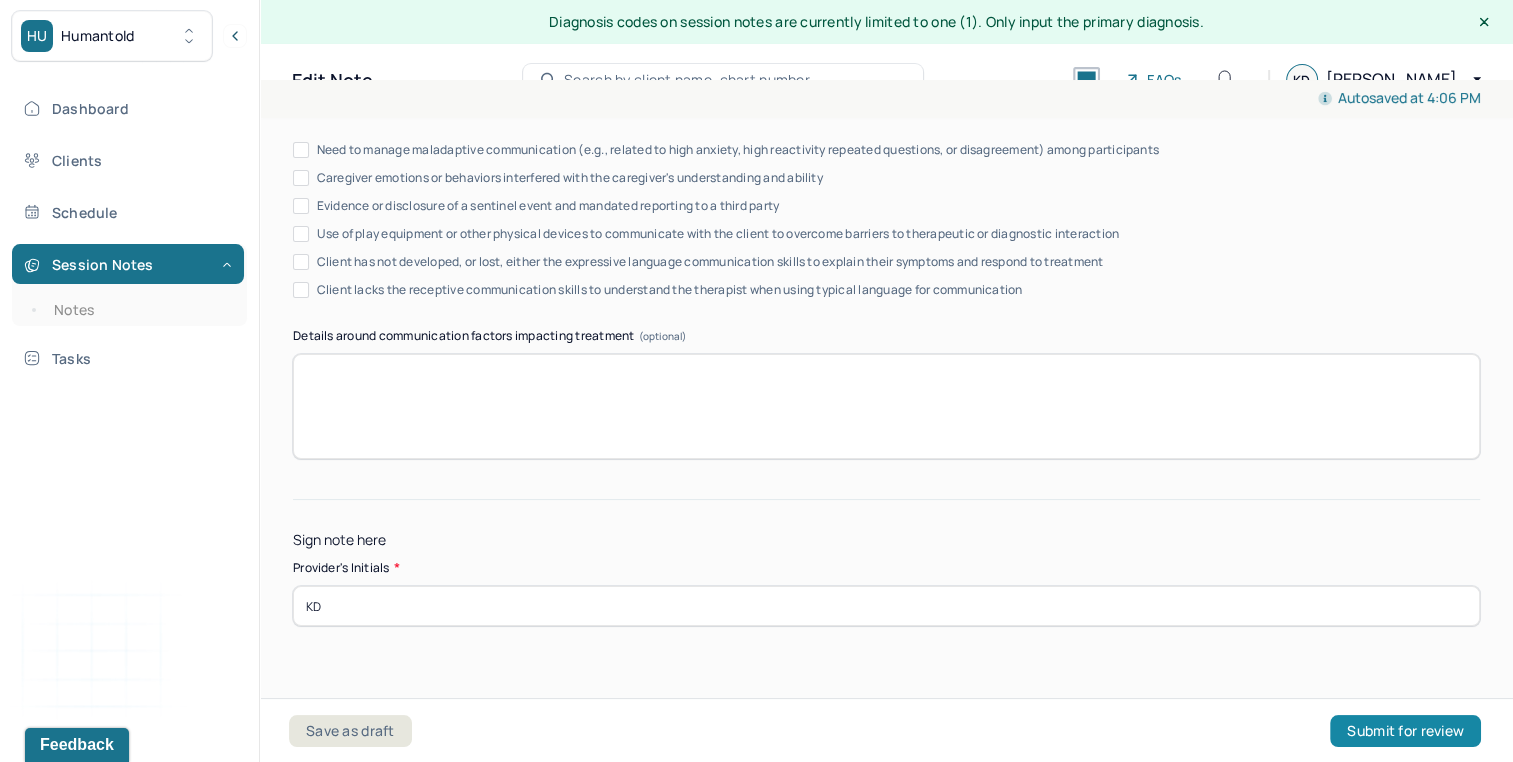 click on "Submit for review" at bounding box center (1405, 731) 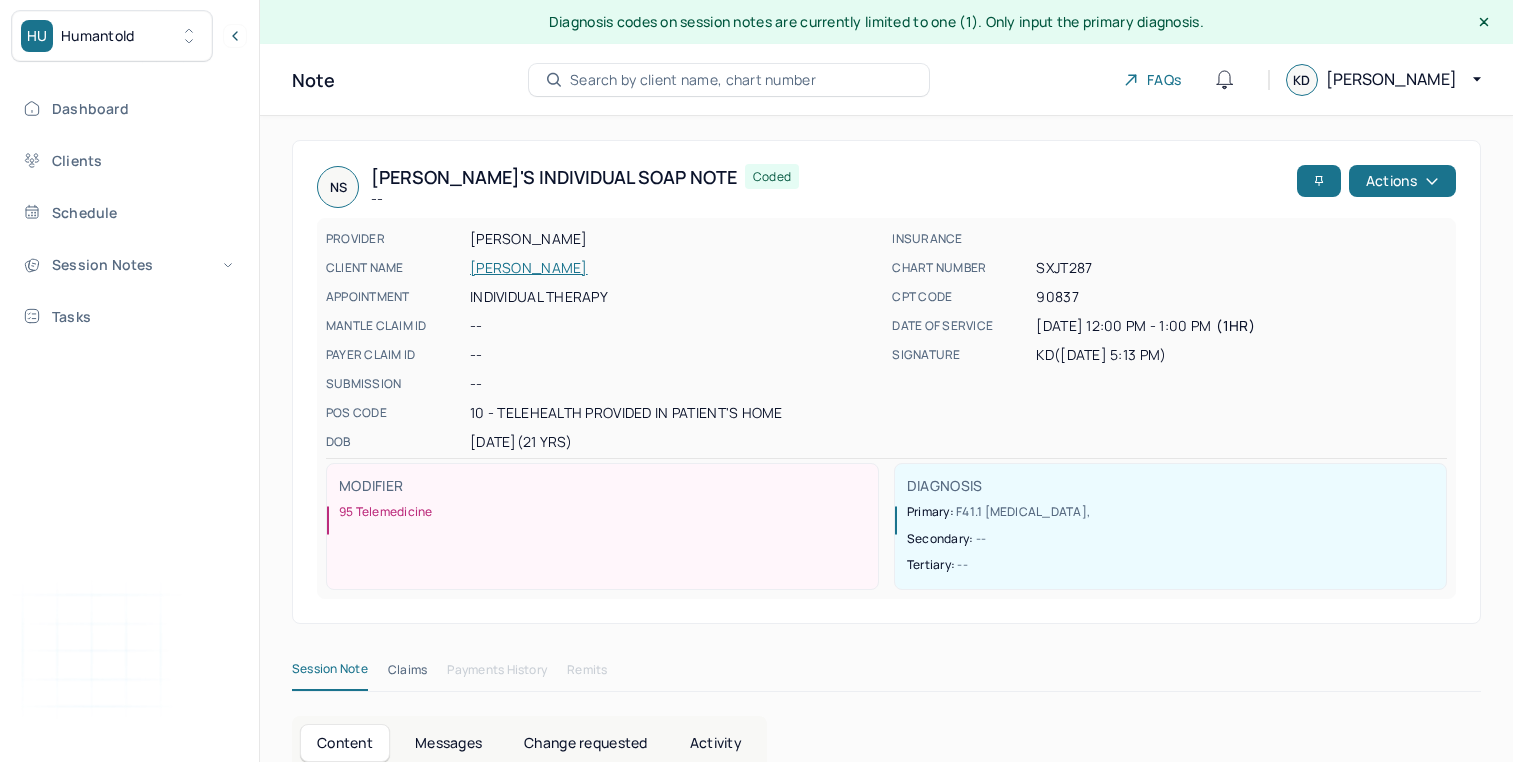 scroll, scrollTop: 0, scrollLeft: 0, axis: both 